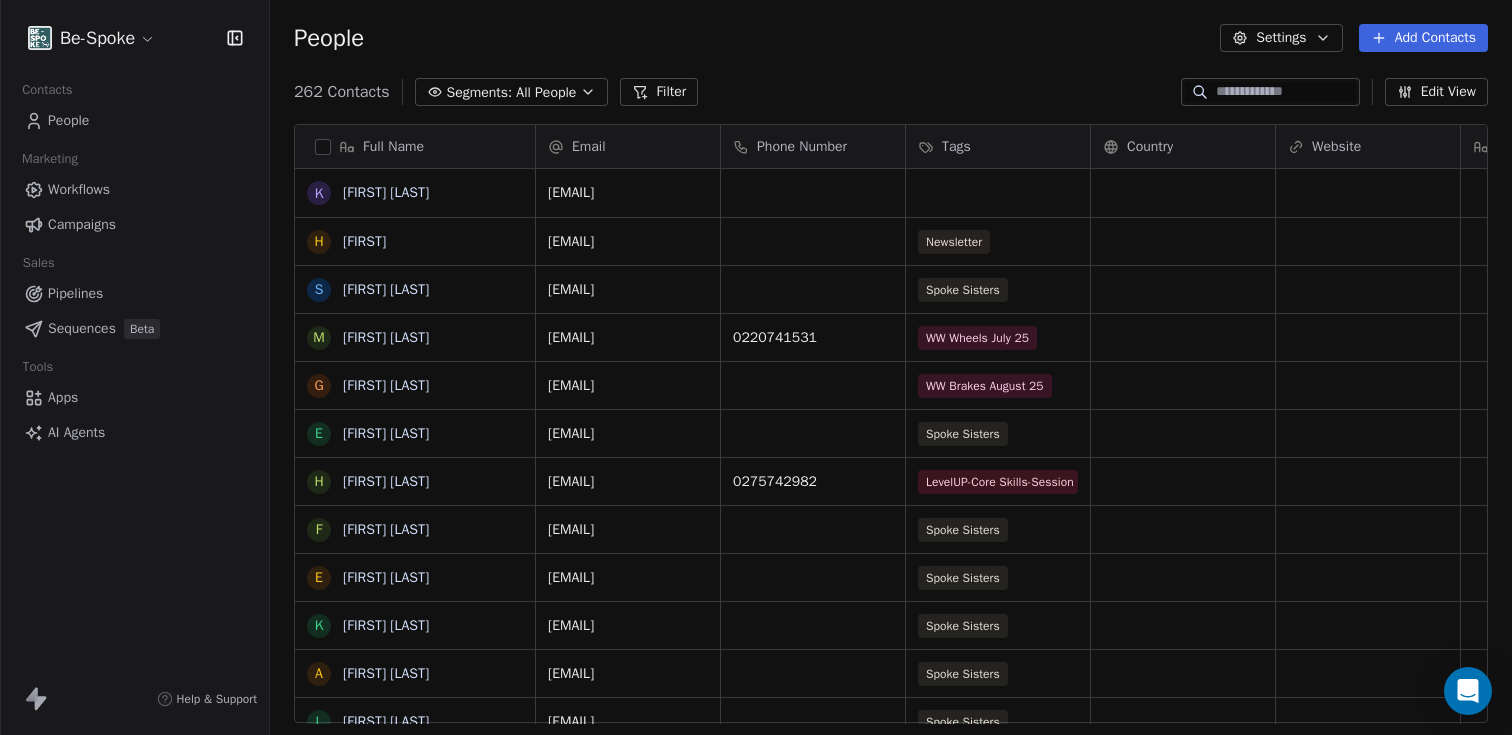 scroll, scrollTop: 0, scrollLeft: 0, axis: both 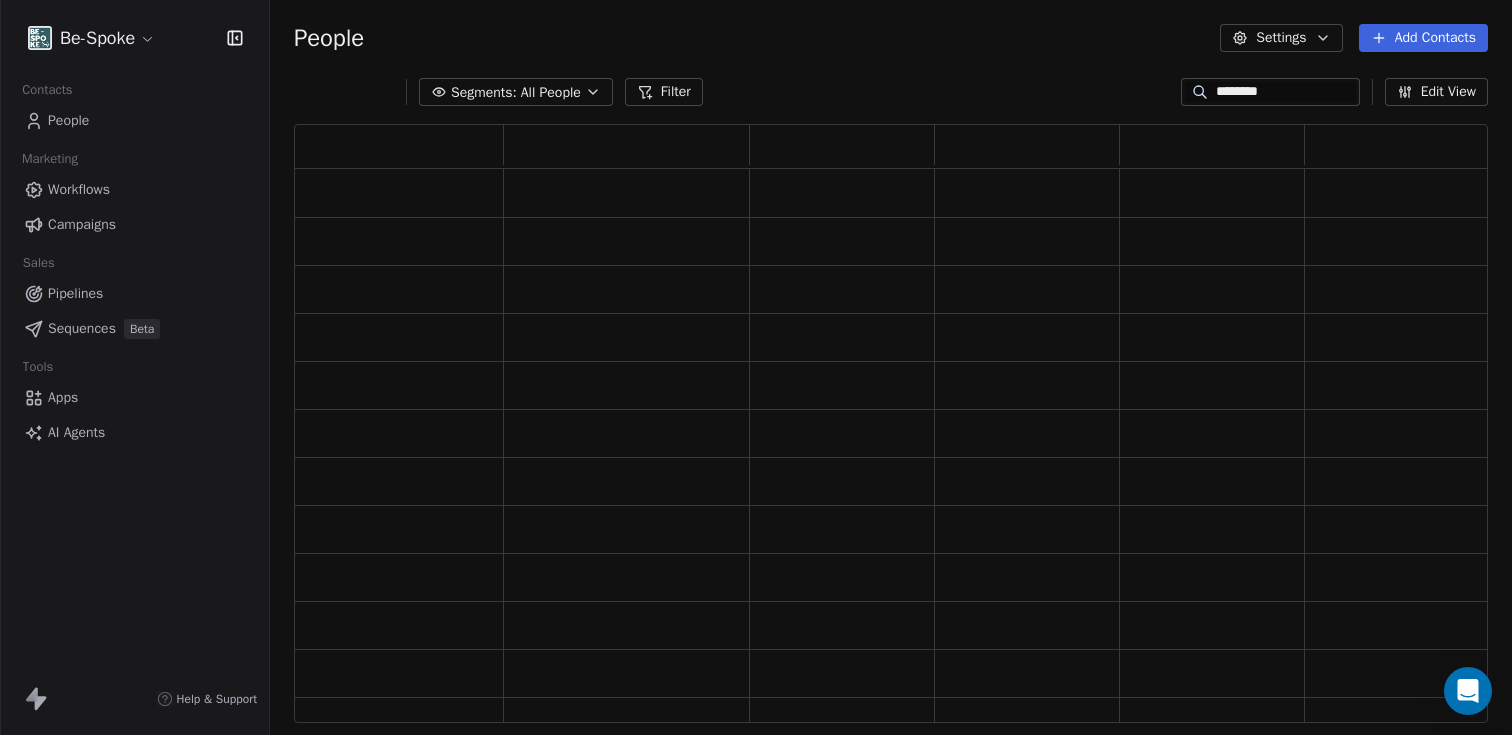type on "********" 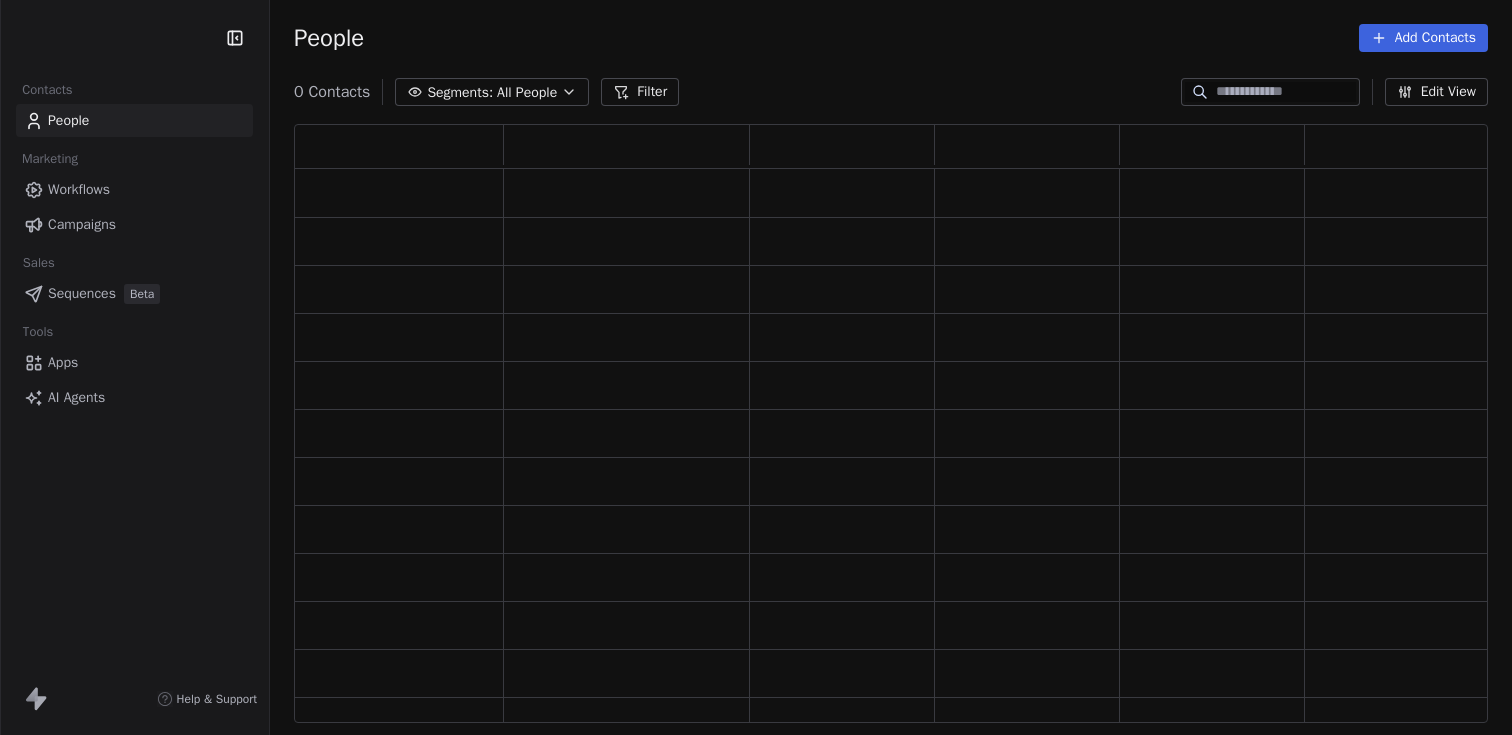 scroll, scrollTop: 0, scrollLeft: 0, axis: both 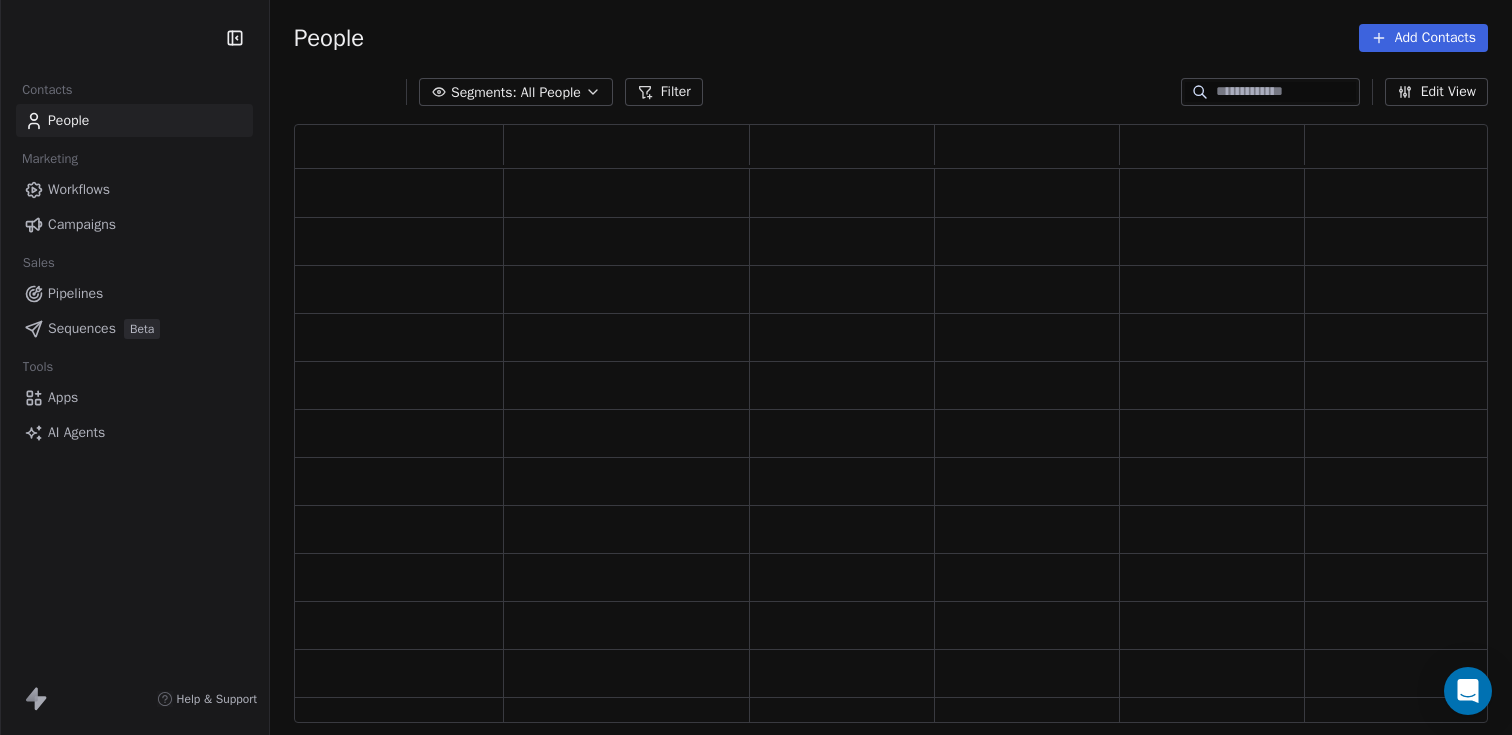 click at bounding box center (1286, 92) 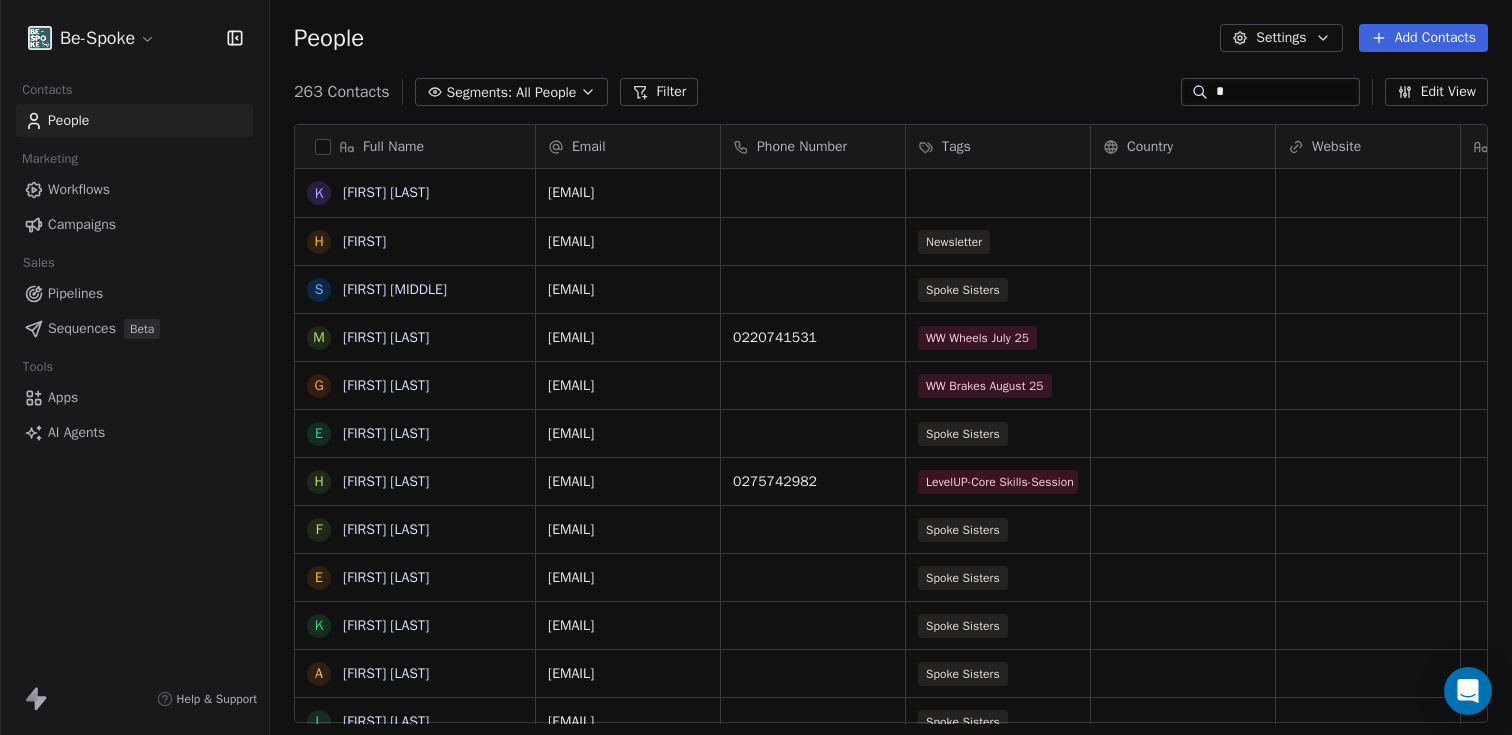 scroll, scrollTop: 16, scrollLeft: 16, axis: both 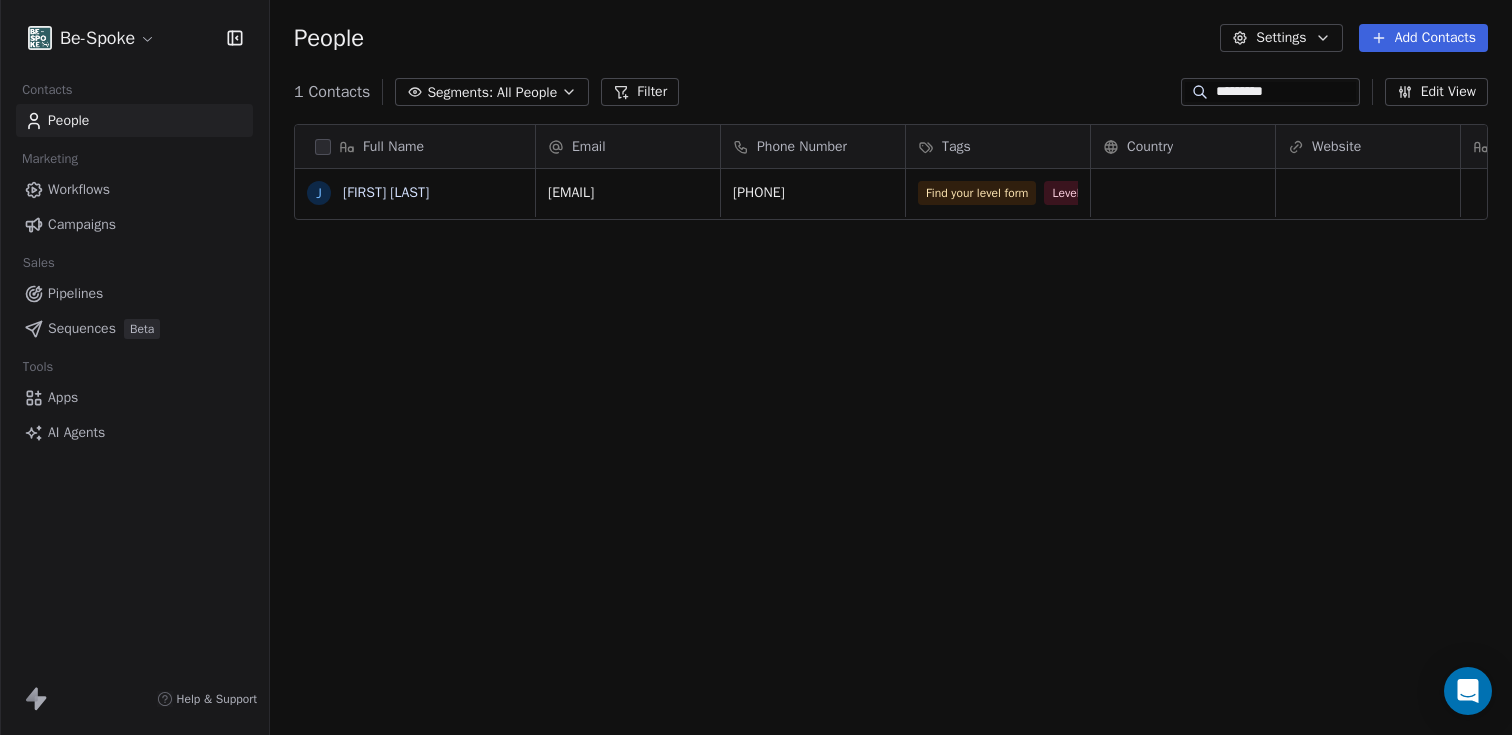 type on "*********" 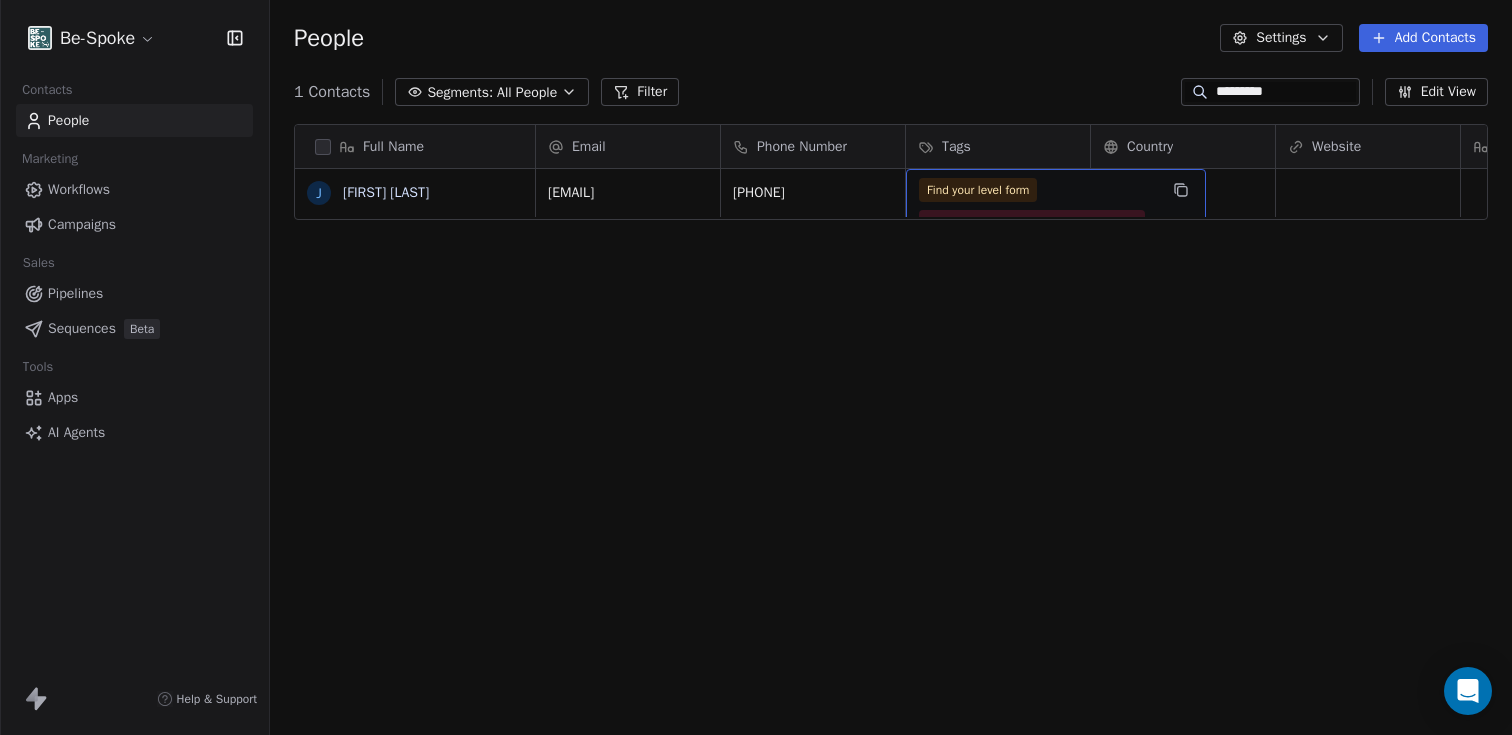 click on "Find your level form LevelUP-Core Skills-Session 2-20th July" at bounding box center (1038, 206) 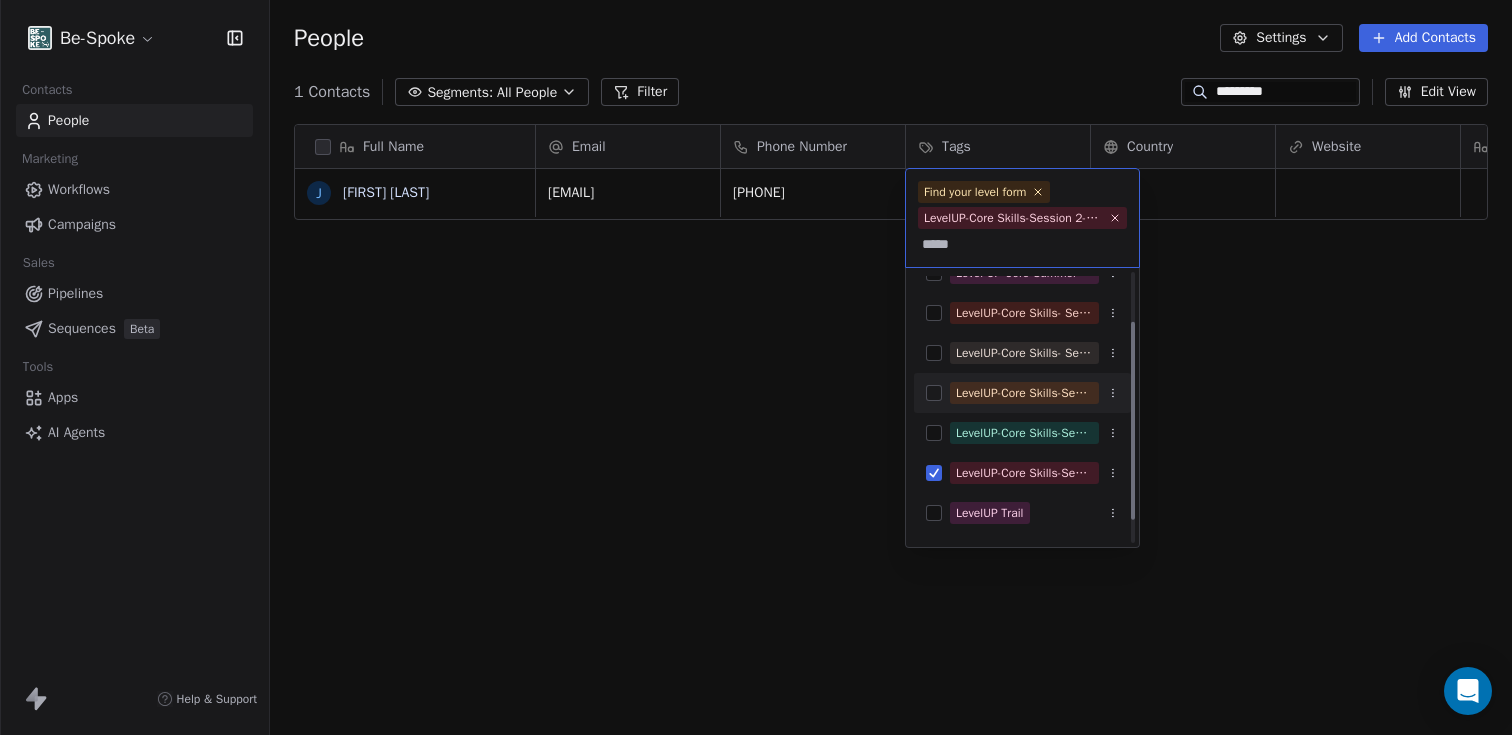 scroll, scrollTop: 95, scrollLeft: 0, axis: vertical 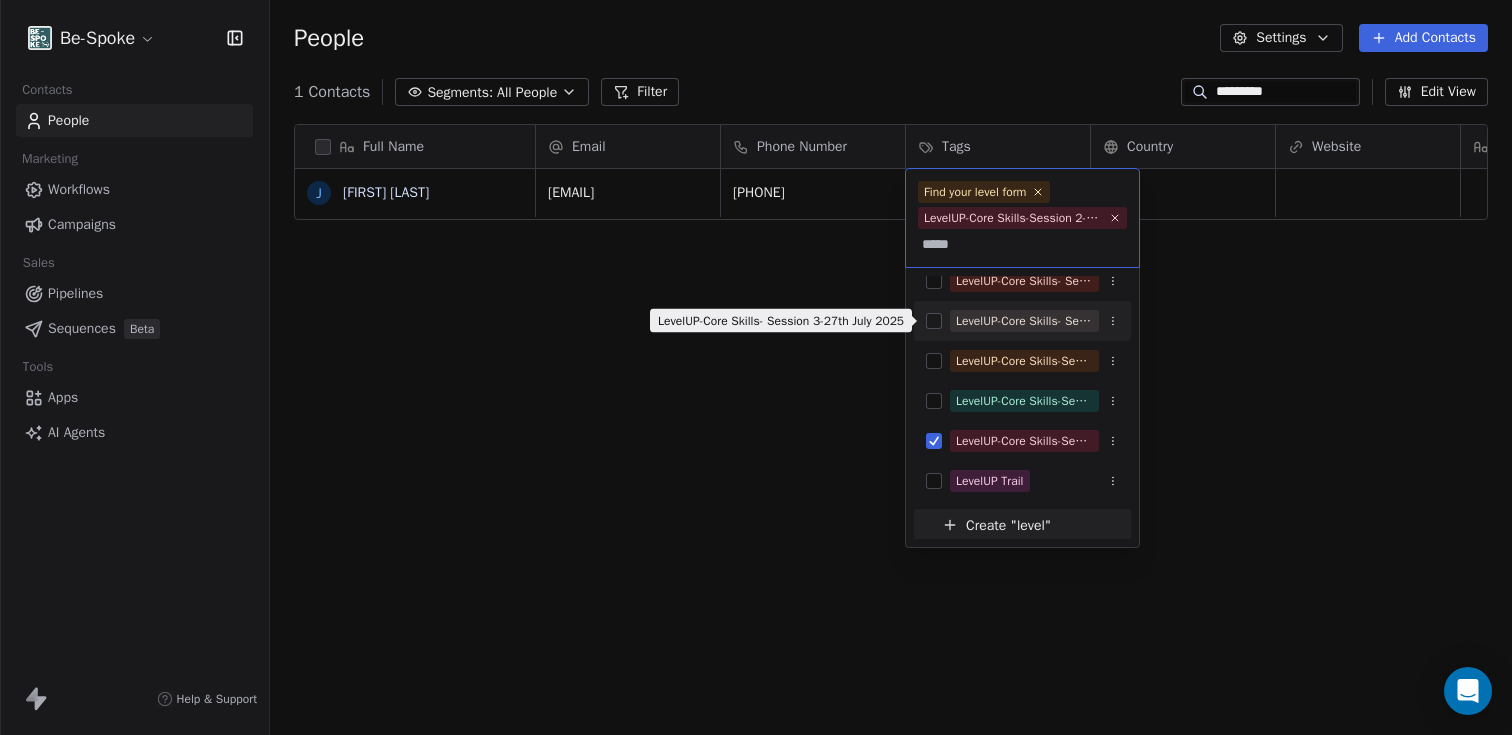 type on "*****" 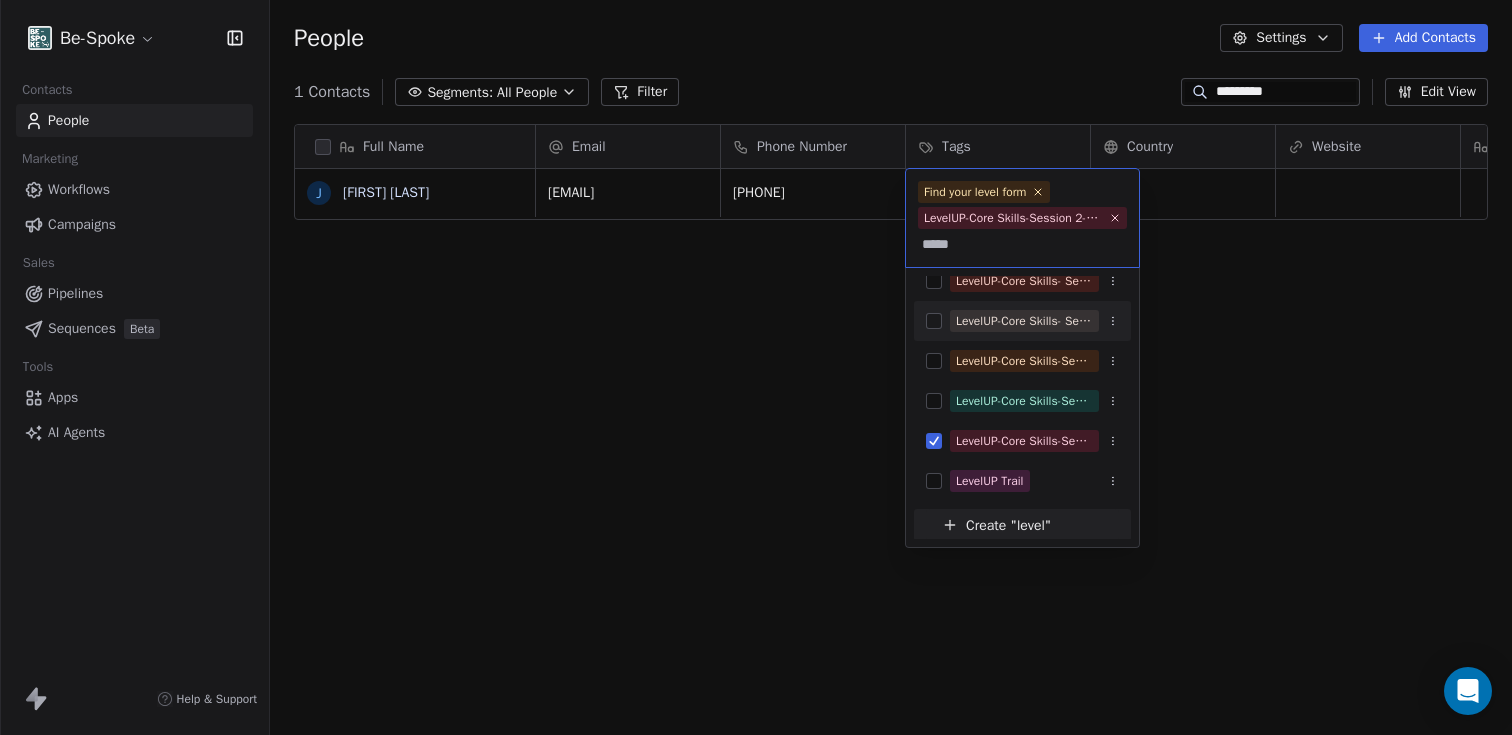click on "LevelUP-Core Skills- Session 3-27th July 2025" at bounding box center (1024, 321) 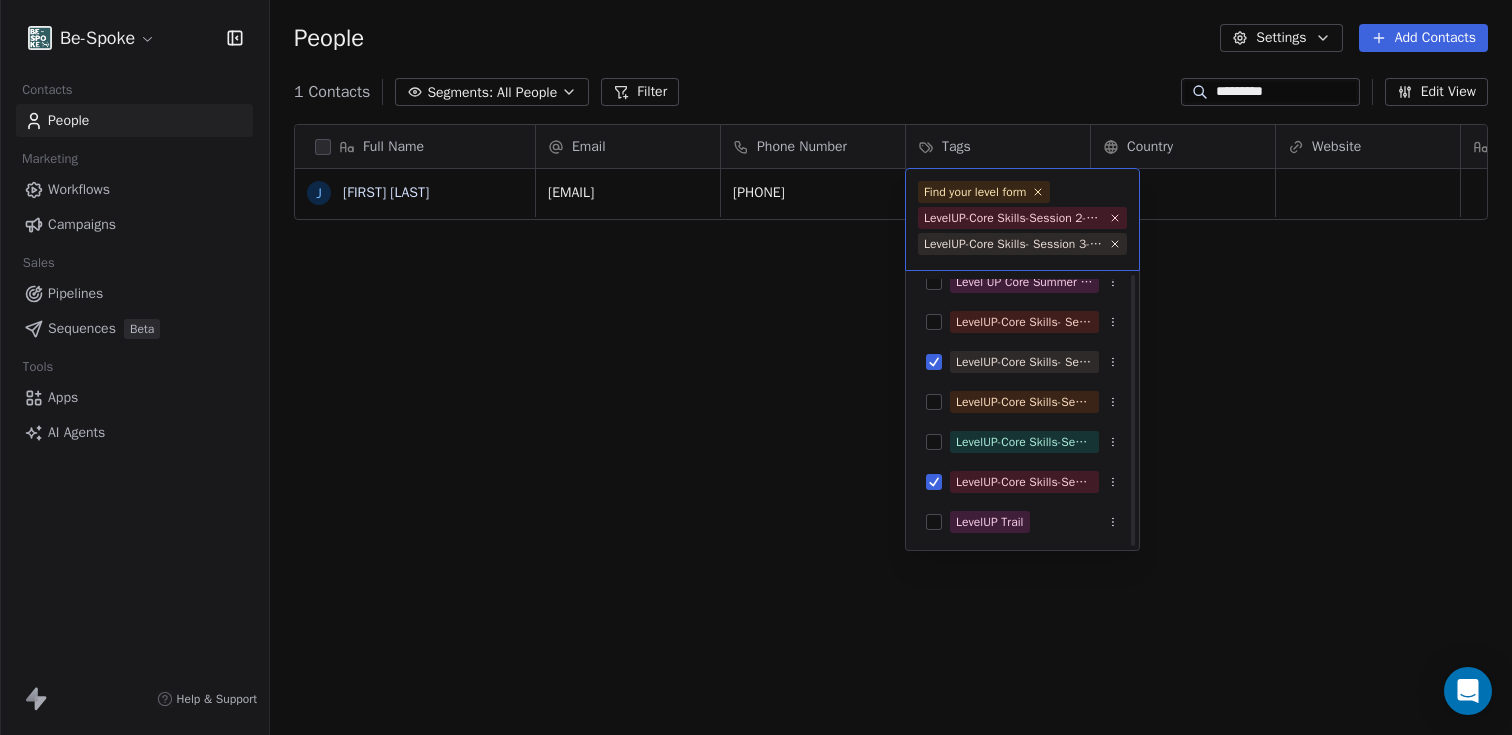 scroll, scrollTop: 56, scrollLeft: 0, axis: vertical 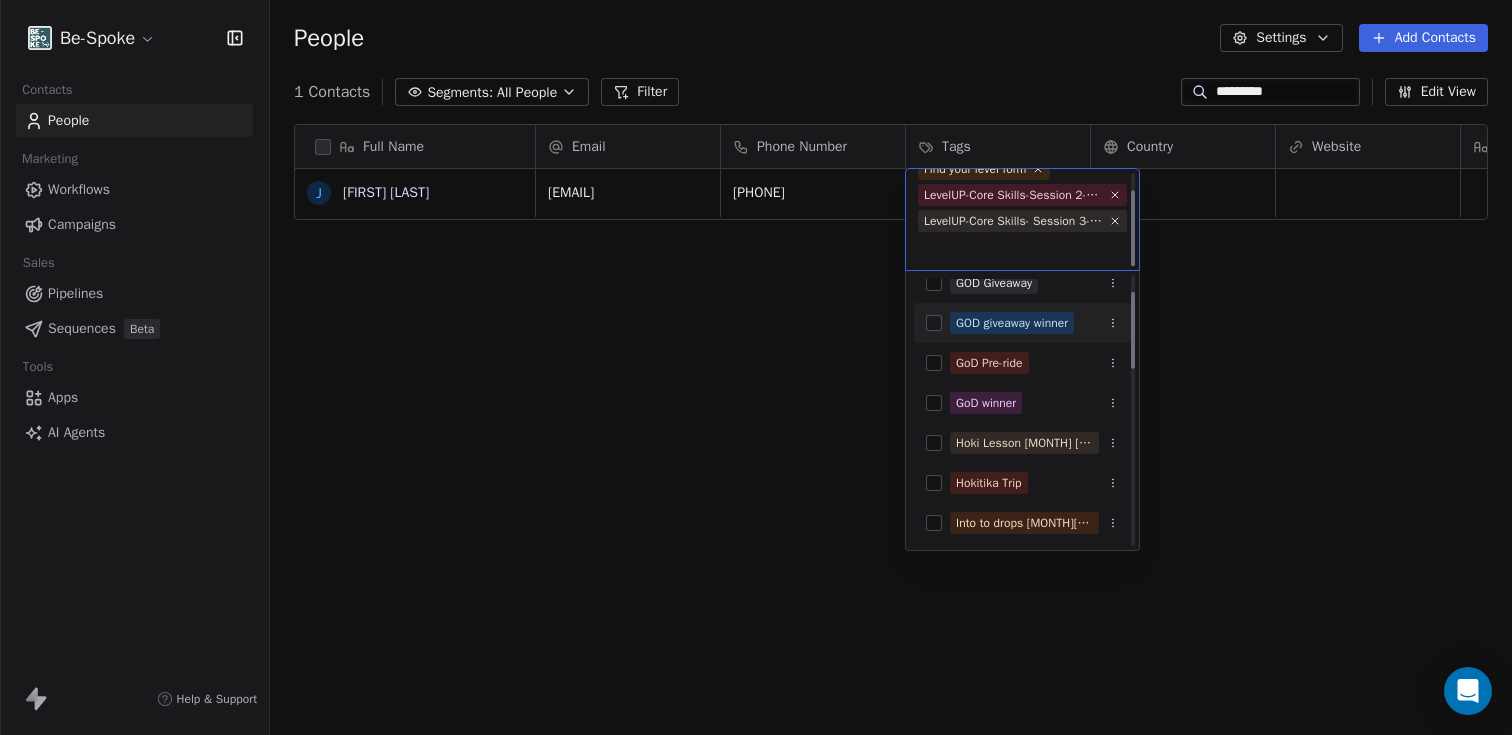 click on "Be-Spoke Contacts People Marketing Workflows Campaigns Sales Pipelines Sequences Beta Tools Apps AI Agents Help & Support People Settings  Add Contacts 1 Contacts Segments: All People Filter  ********* Edit View Tag Add to Sequence Export Full Name J Jeannette Adams Email Phone Number Tags Country Website Job Title Status Contact Source NPS Score r.j.adams@xtra.co.nz +64275058099 Find your level form LevelUP-Core Skills-Session 2-20th July
To pick up a draggable item, press the space bar.
While dragging, use the arrow keys to move the item.
Press space again to drop the item in its new position, or press escape to cancel.
Find your level form LevelUP-Core Skills-Session 2-20th July LevelUP-Core Skills- Session 3-27th July 2025 Find your level form GOD Giveaway GOD giveaway winner GoD Pre-ride GoD winner Hoki Lesson March 25 Hokitika Trip Into to drops Feb25 Level UP Core Summer 2025 LevelUP-Core Skills- Session3 - 15June2025 LevelUP-Core Skills- Session 3-27th July 2025" at bounding box center [756, 367] 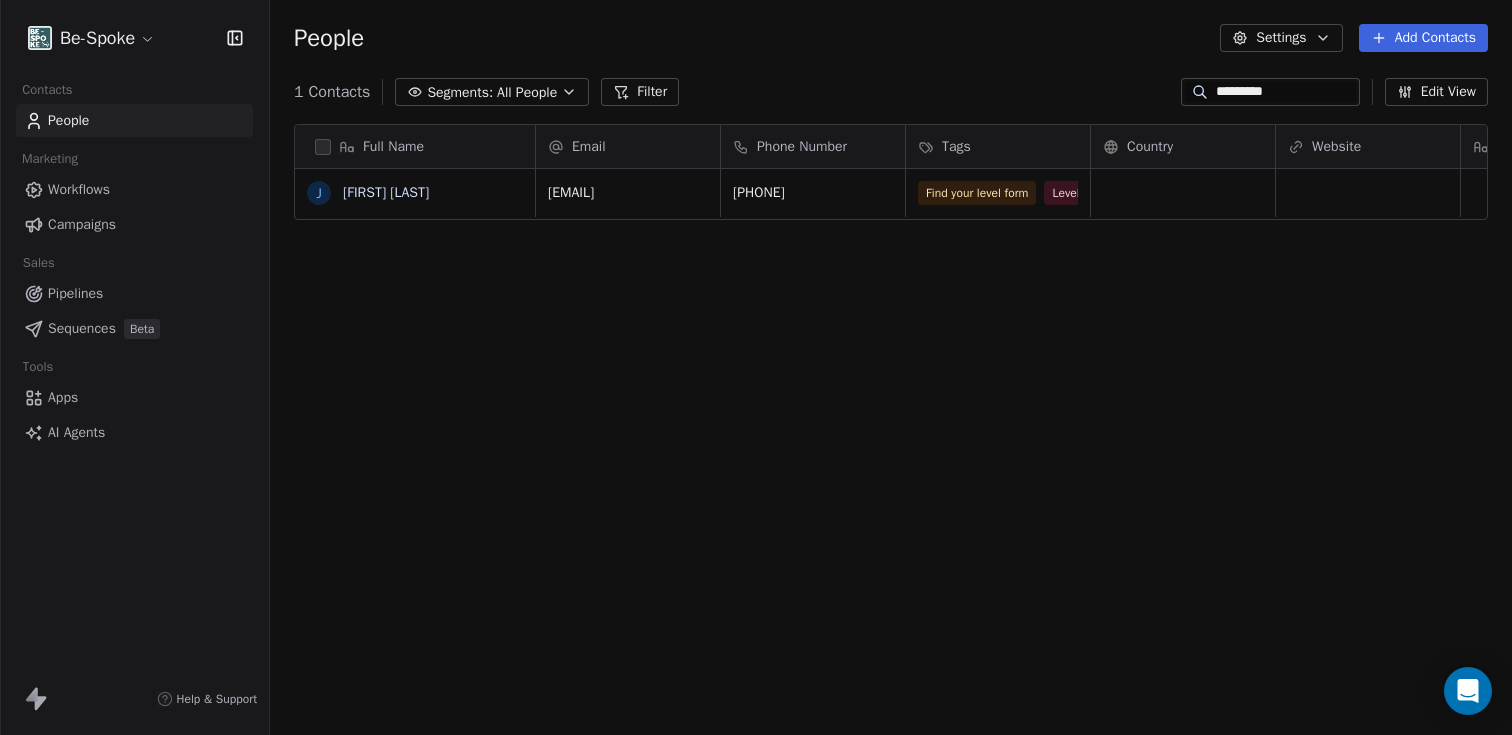 drag, startPoint x: 1283, startPoint y: 91, endPoint x: 1134, endPoint y: 86, distance: 149.08386 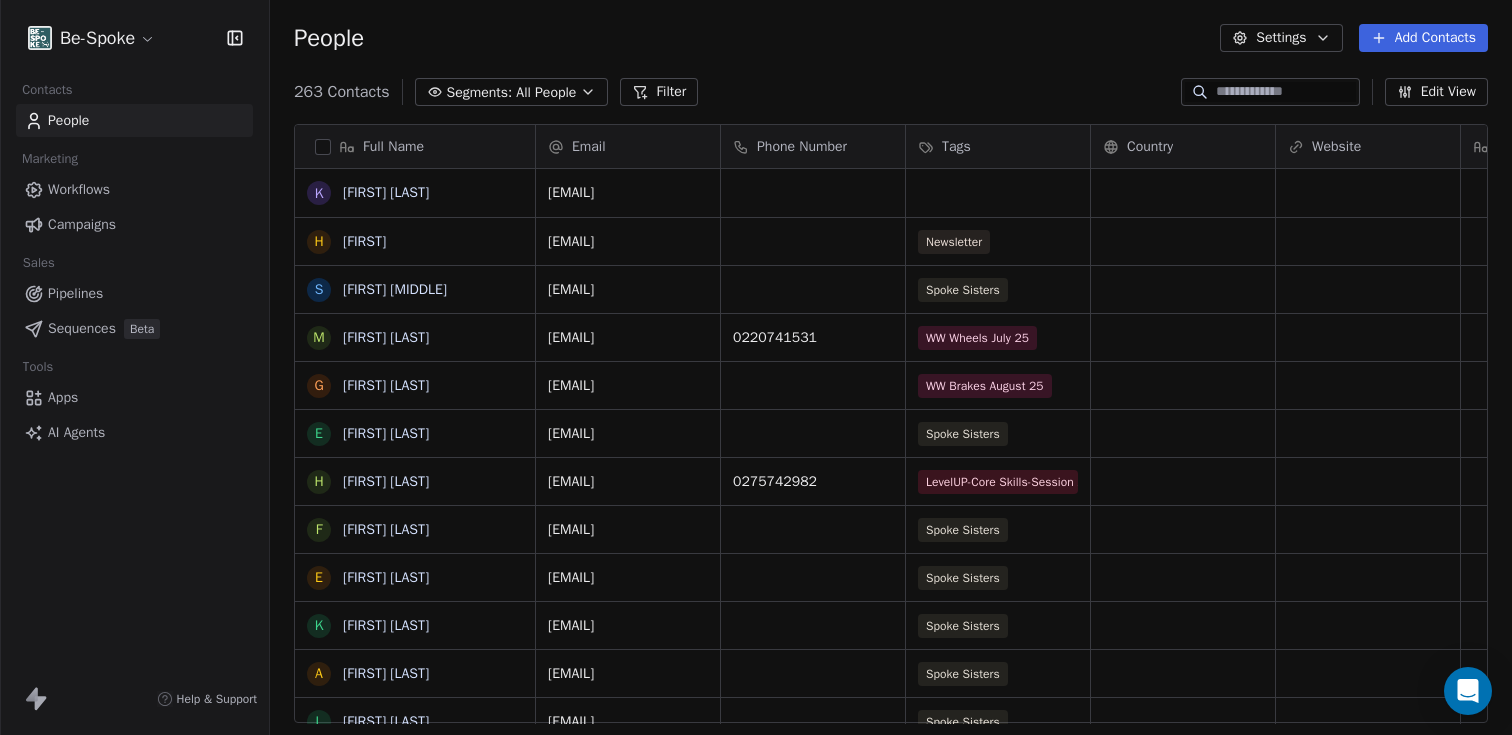 type 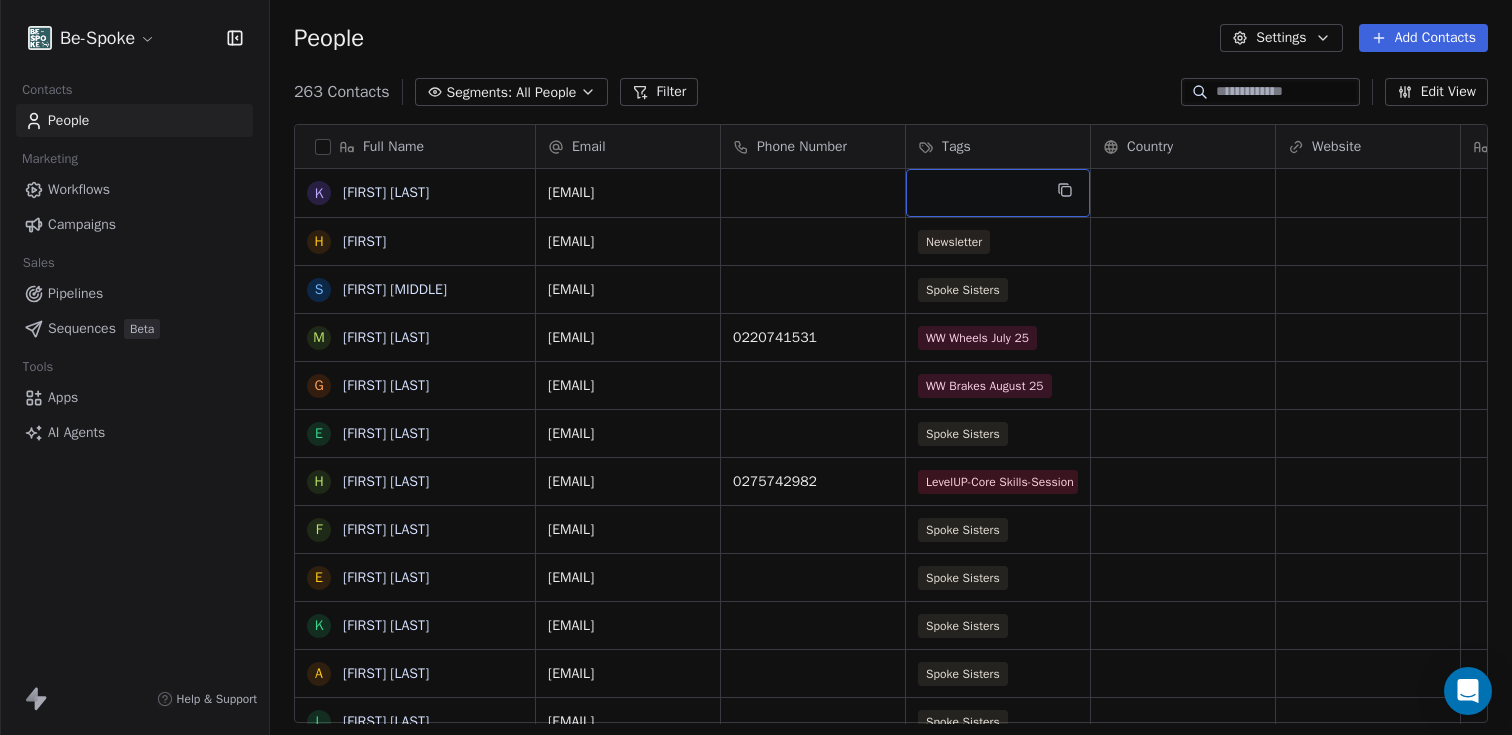 click at bounding box center (998, 193) 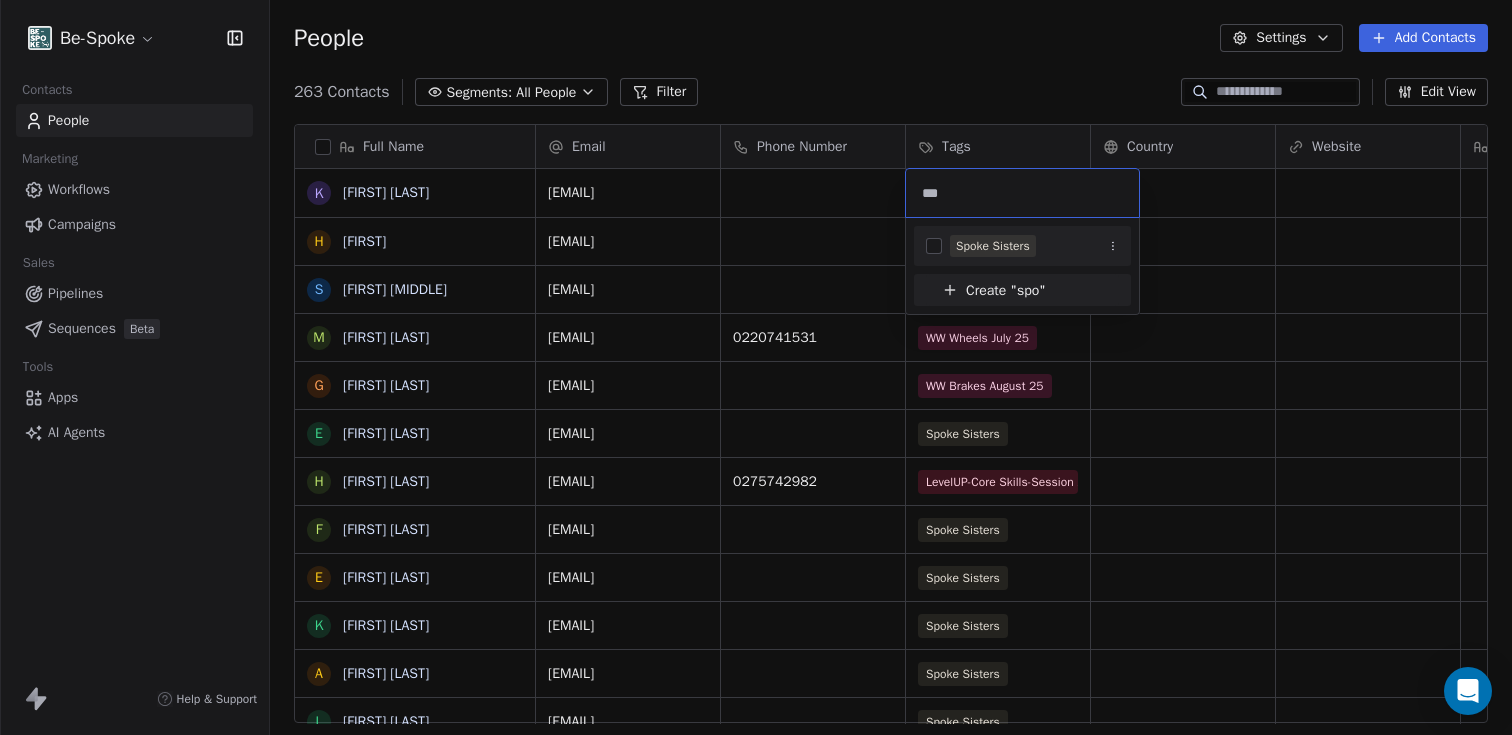 type on "***" 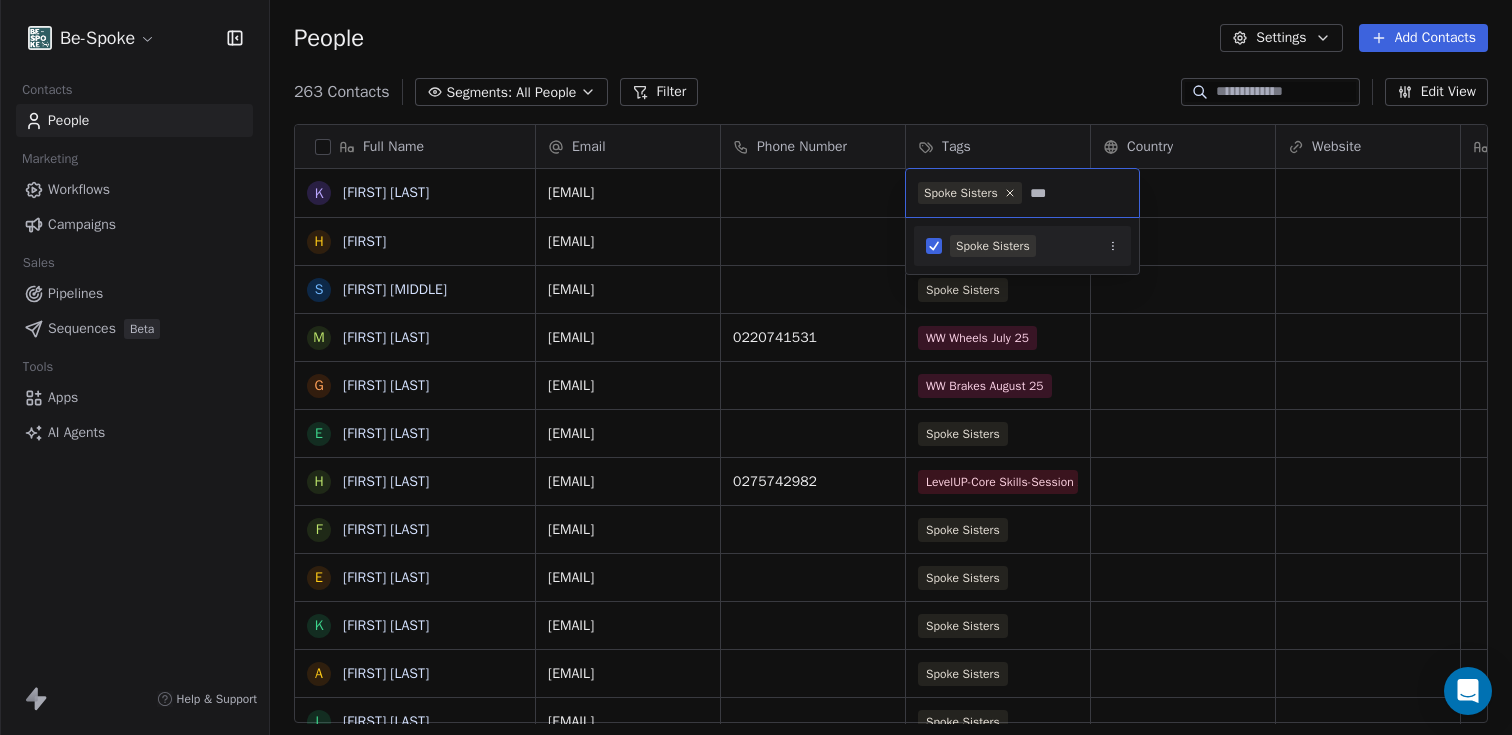 type 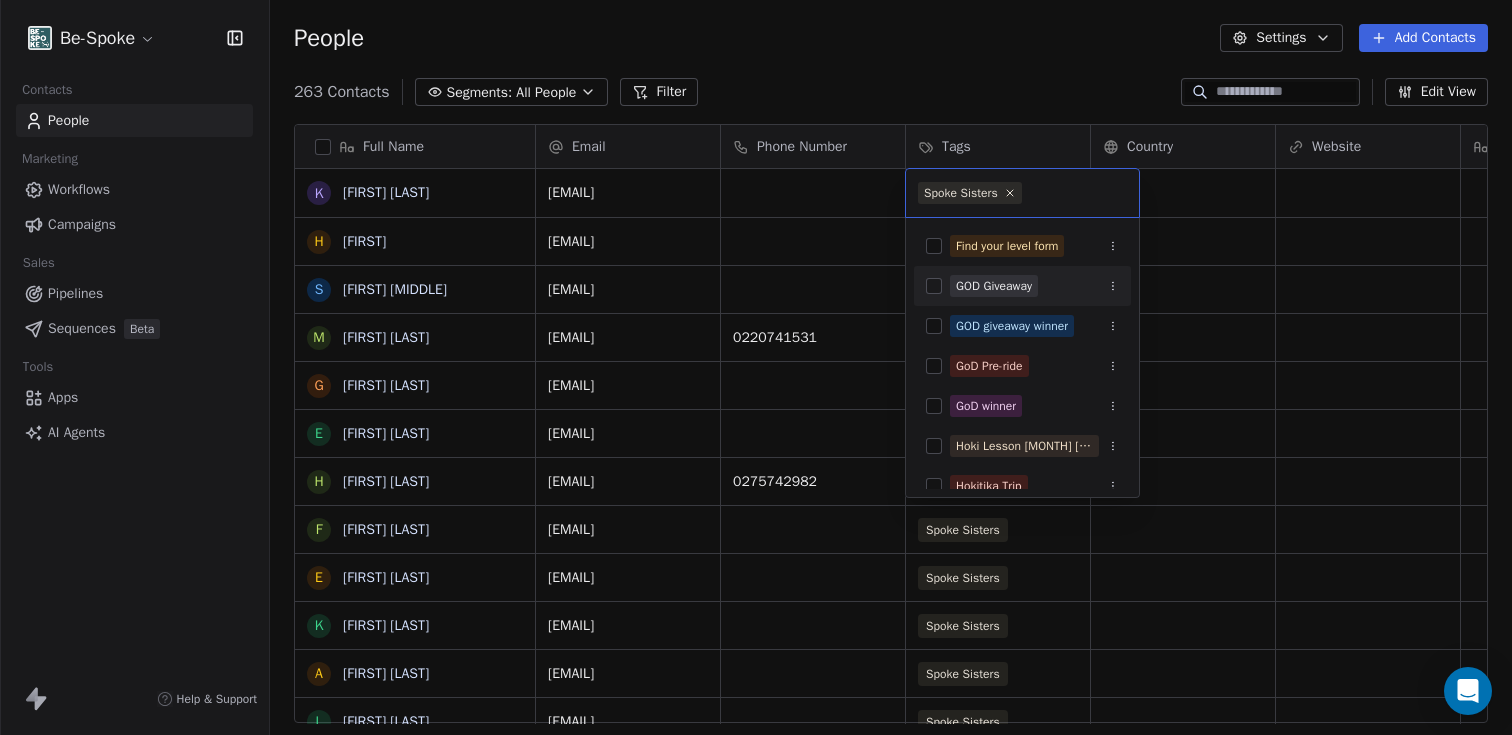 click on "Be-Spoke Contacts People Marketing Workflows Campaigns Sales Pipelines Sequences Beta Tools Apps AI Agents Help & Support People Settings  Add Contacts 263 Contacts Segments: All People Filter  Edit View Tag Add to Sequence Export Full Name K Keren Persen H Hadee S Shannah Mary M Miriam Harris G Ginny Liebert E Esther Vallance H Helen Dale F Francesca Taylor E Erin Douglas-Clifford K Karolina Kalisz A Ashleigh Payne L Lauren Kavanagh J Juliet Nelson S Susan I Ian K Kirk J Jeannette Adams L Leah L Lisa N Ness Spychalska J Jemma B Beth Maw C Claire Glanville A Angela Pratt A Ana Mocanu E Ella Lewis-Sandford A Addison Aspros R Ruby Fairbrass S Shania Cochrane H Hazel Odlin L Lauren Stephenson A Aniko Farmer Email Phone Number Tags Country Website Job Title Status Contact Source NPS Score keren.persen@hotmail.com hadee.thompson@gmail.com Newsletter rhynards1@gmail.com Spoke Sisters miriamharrismeme@gmail.com 0220741531 WW Wheels July 25 plum_tea@hotmail.co.nz WW Brakes August 25 esther@enhancelife.co.nz" at bounding box center [756, 367] 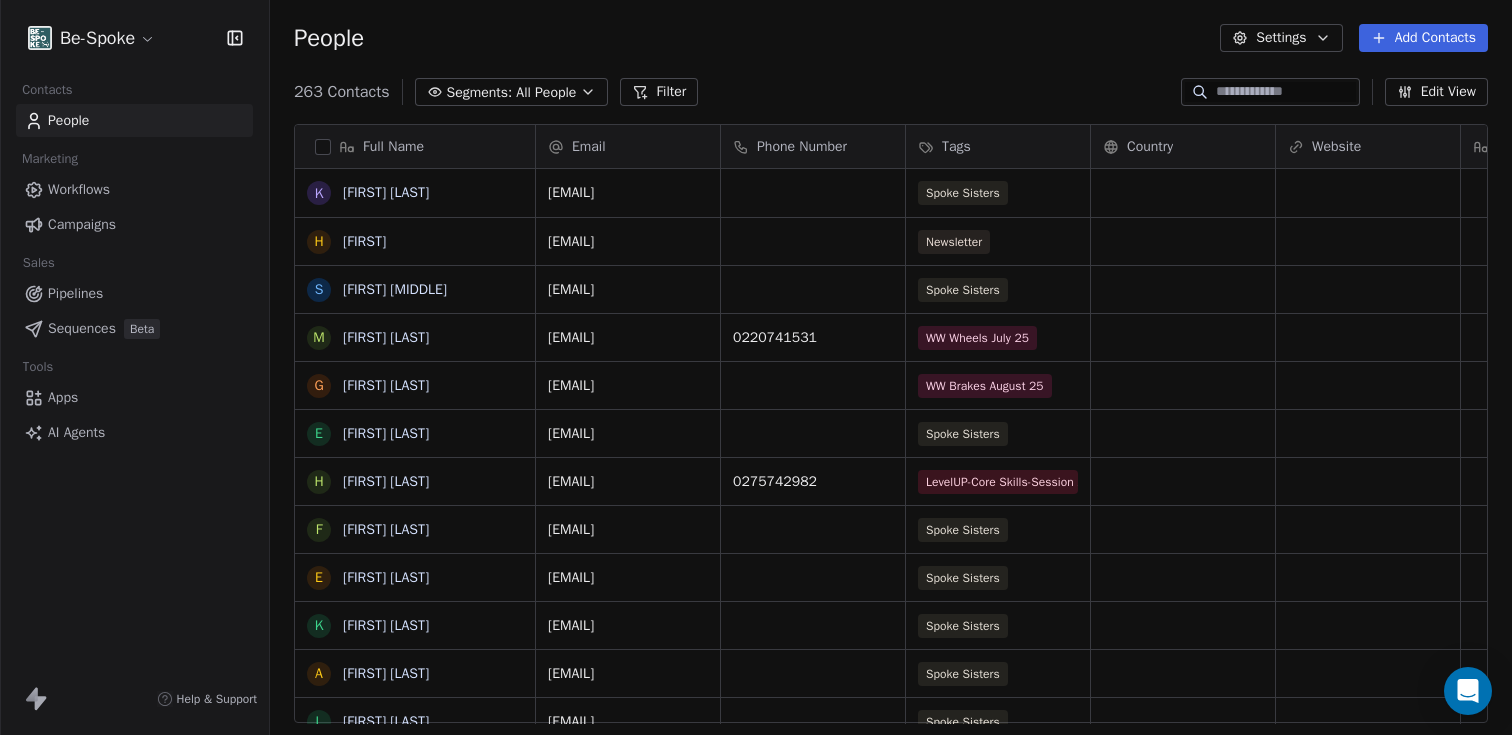 click on "Workflows" at bounding box center [79, 189] 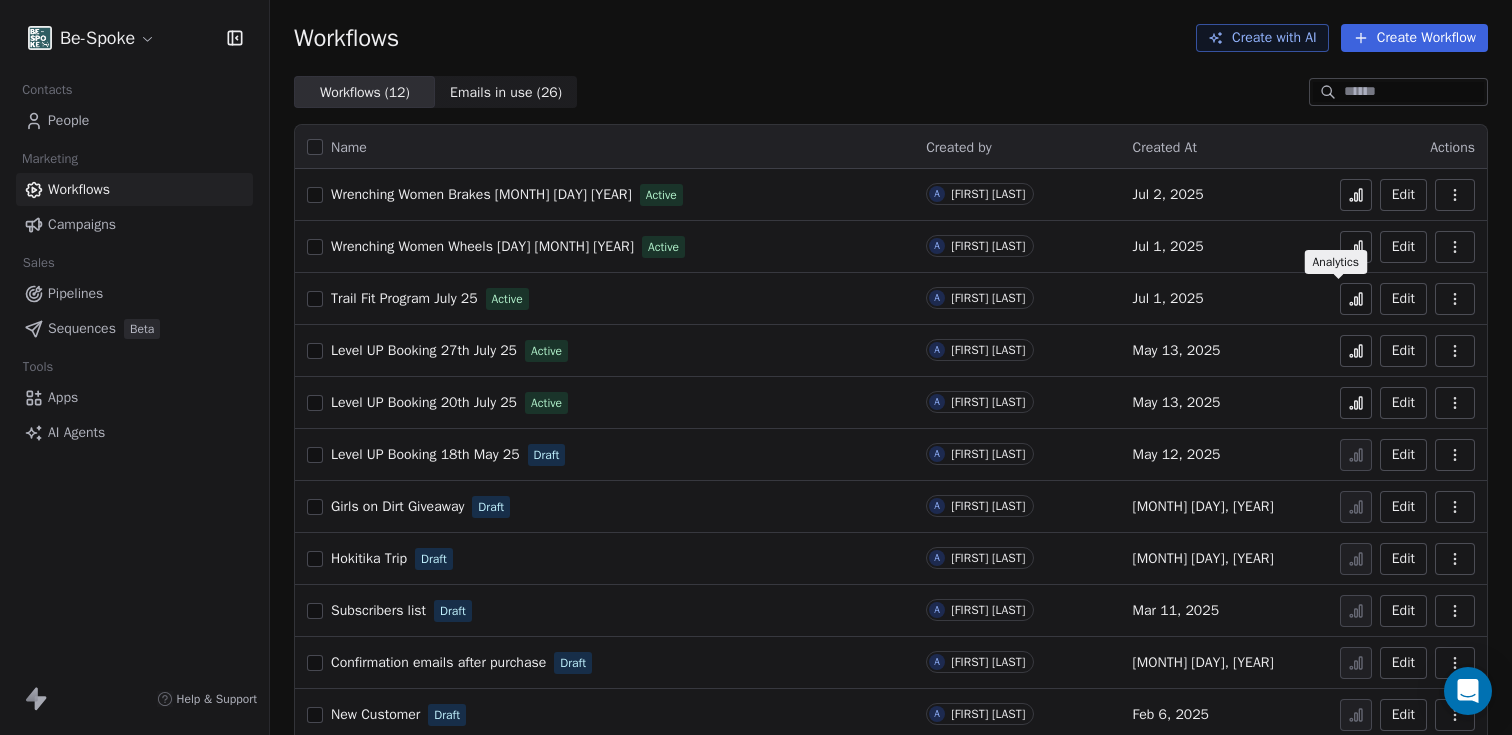 click 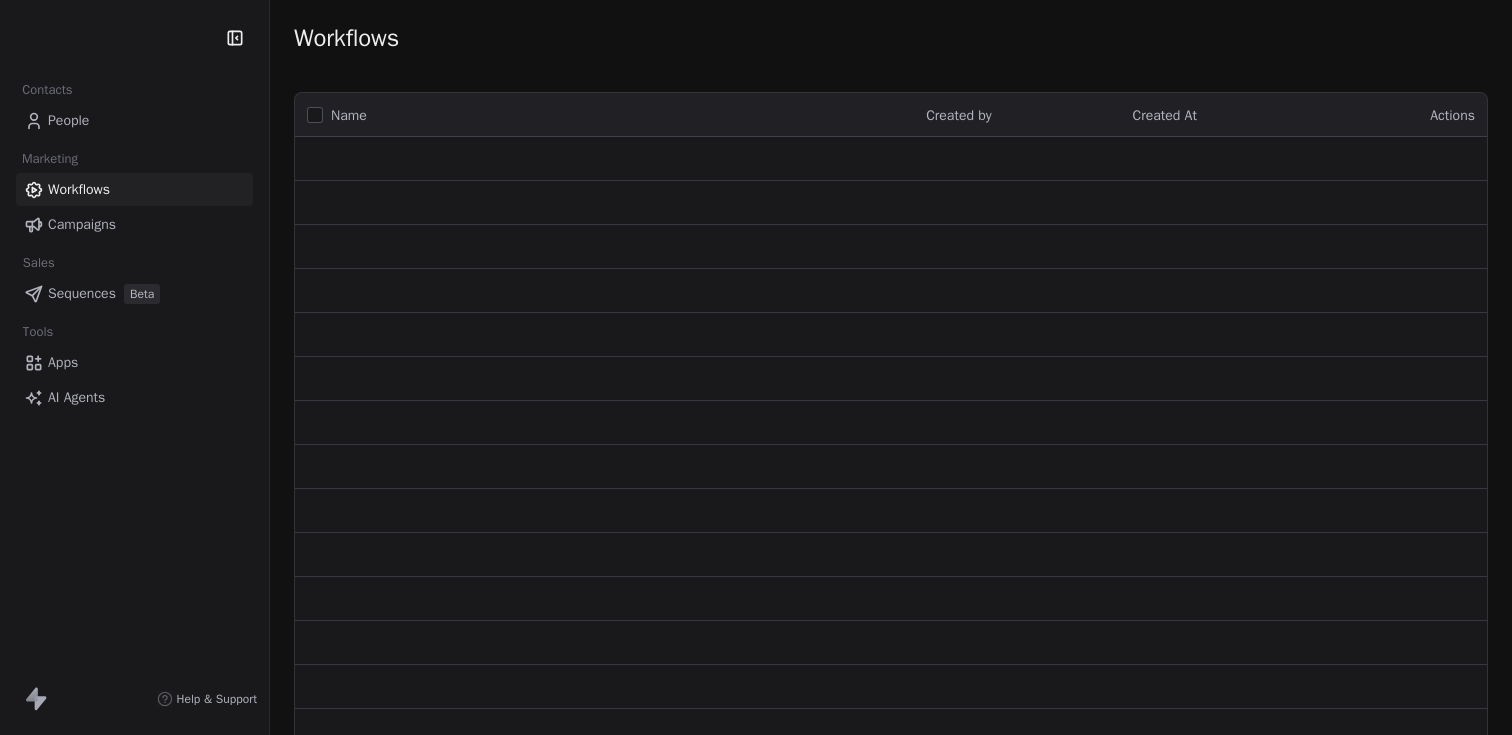 scroll, scrollTop: 0, scrollLeft: 0, axis: both 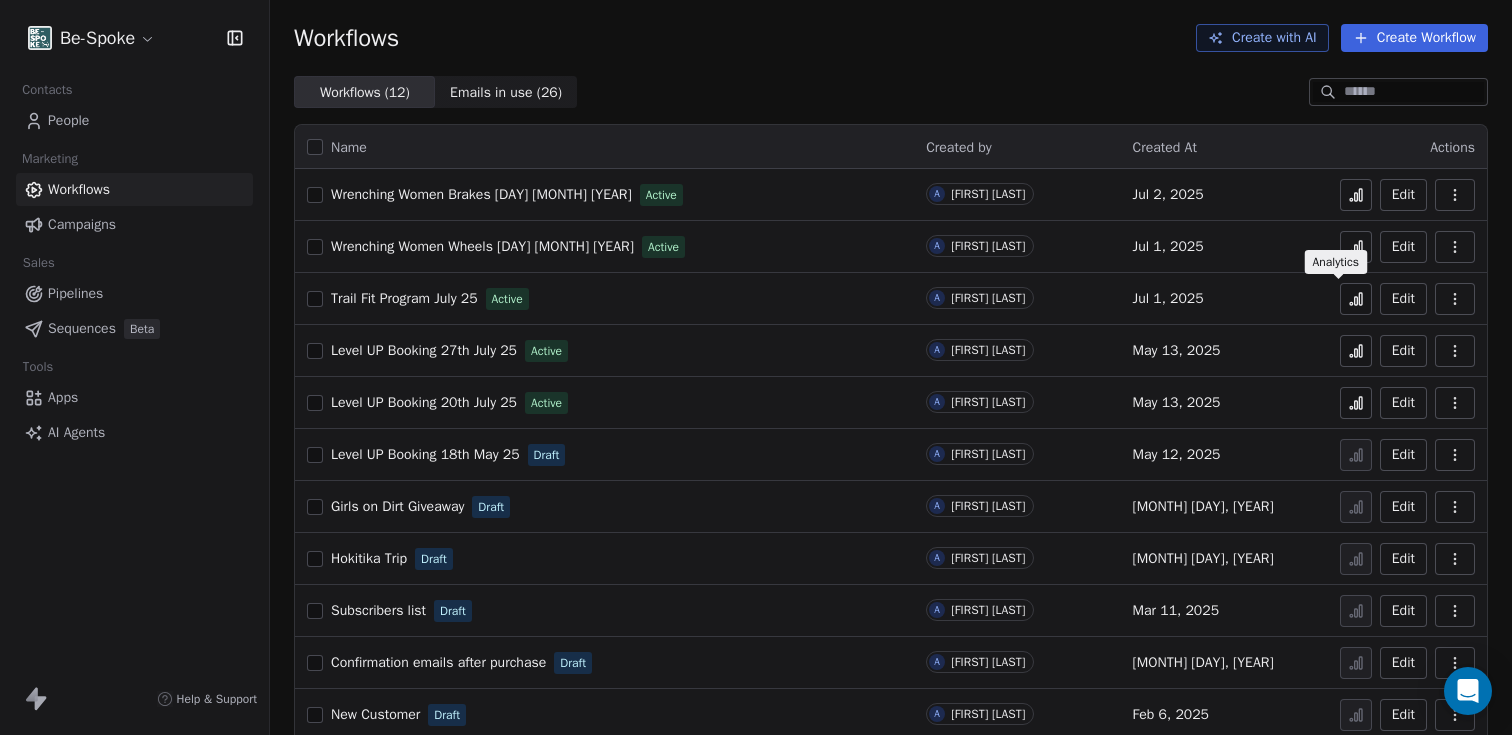 click 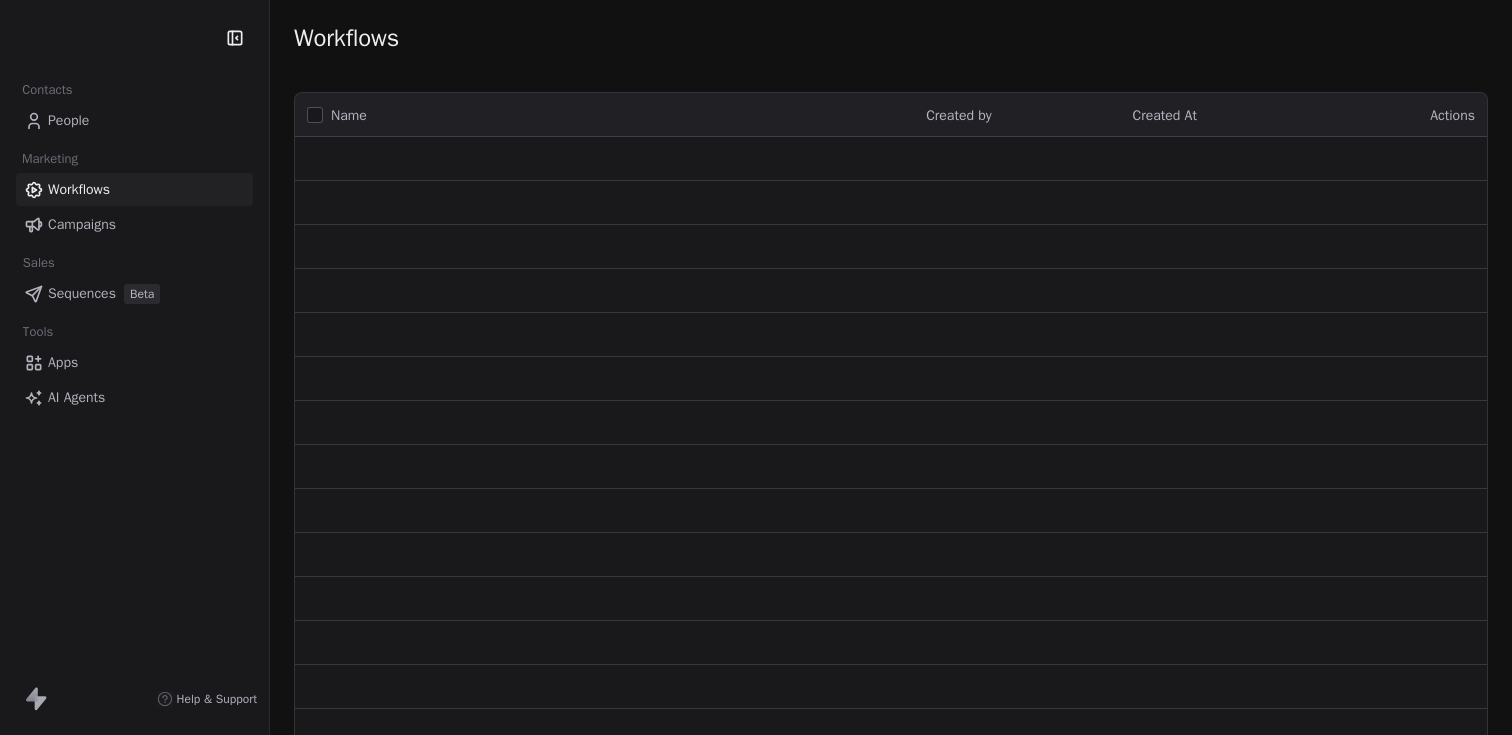scroll, scrollTop: 0, scrollLeft: 0, axis: both 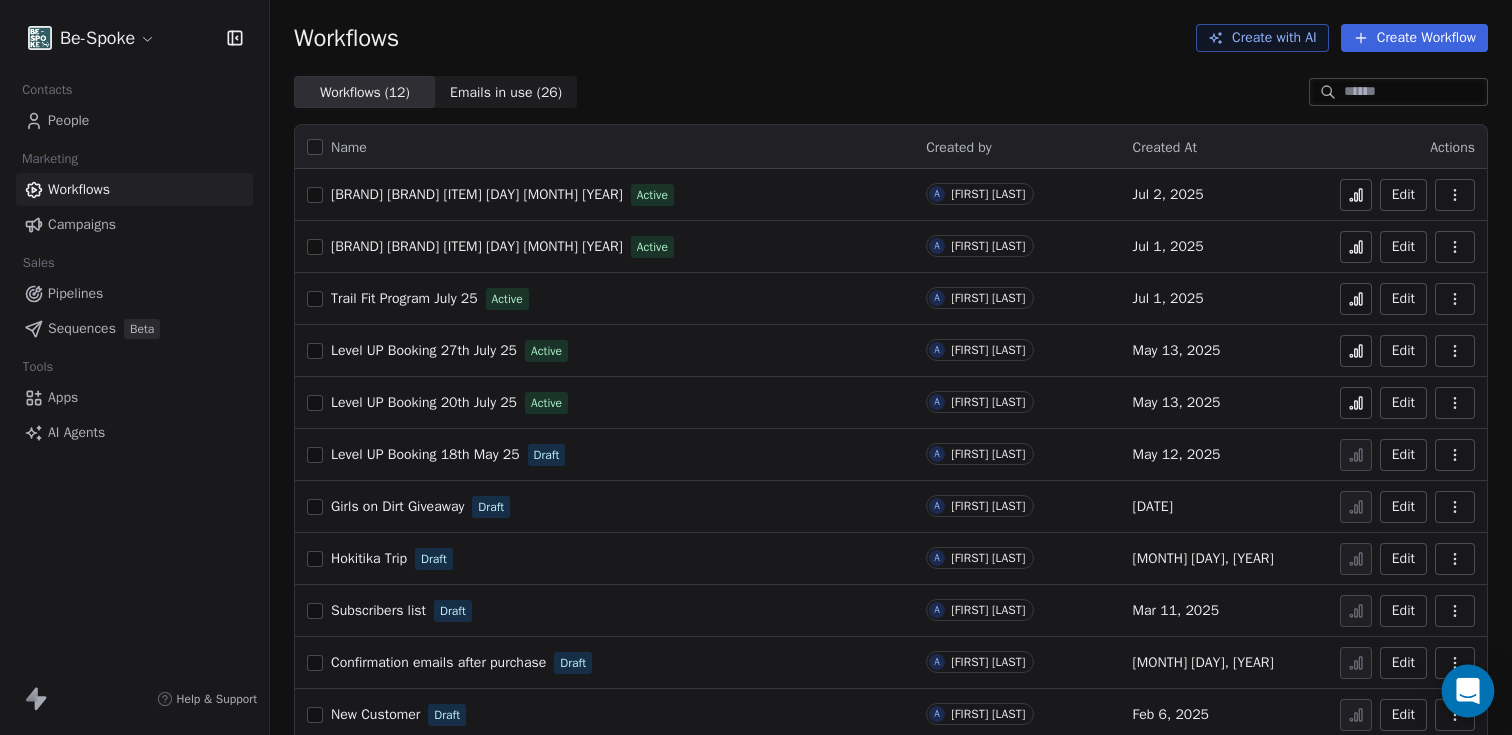 click 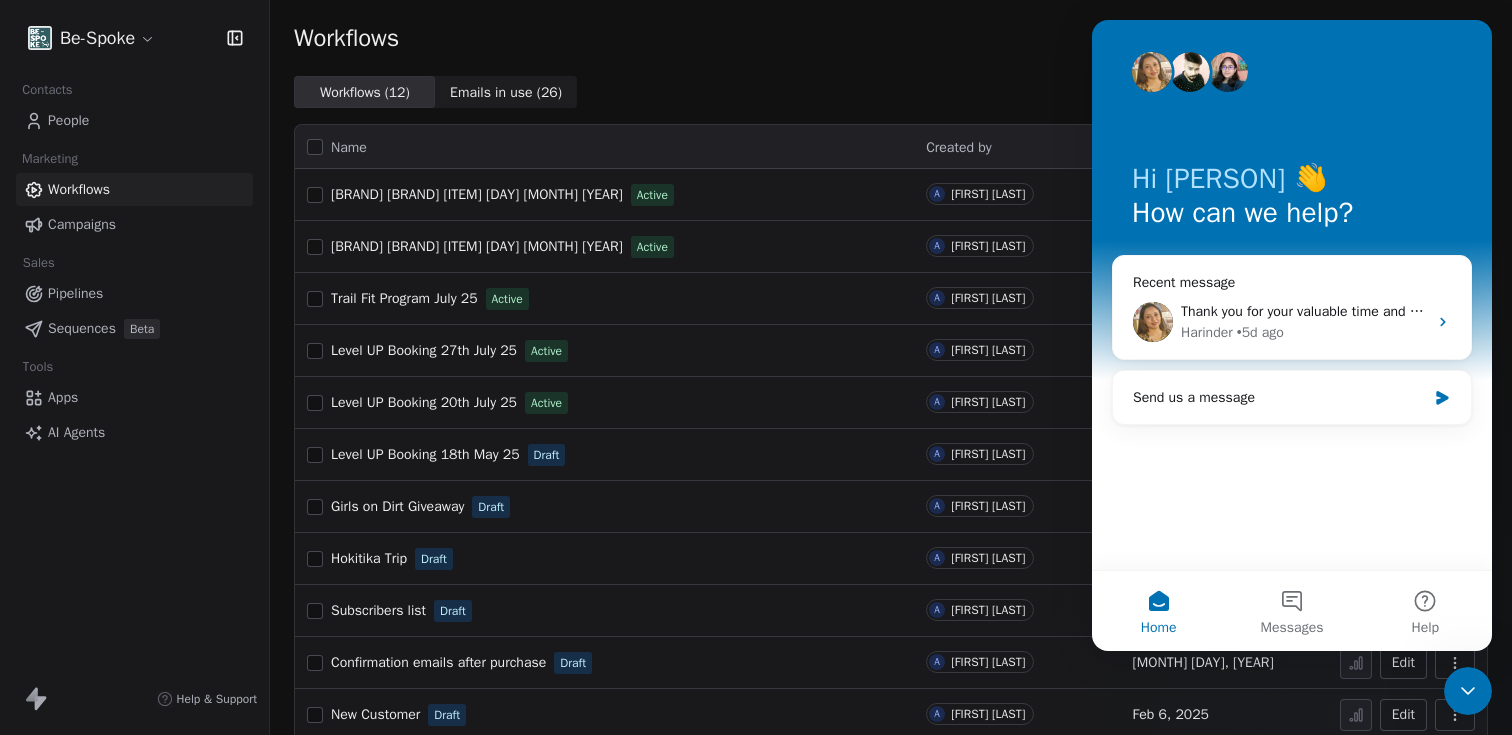 scroll, scrollTop: 0, scrollLeft: 0, axis: both 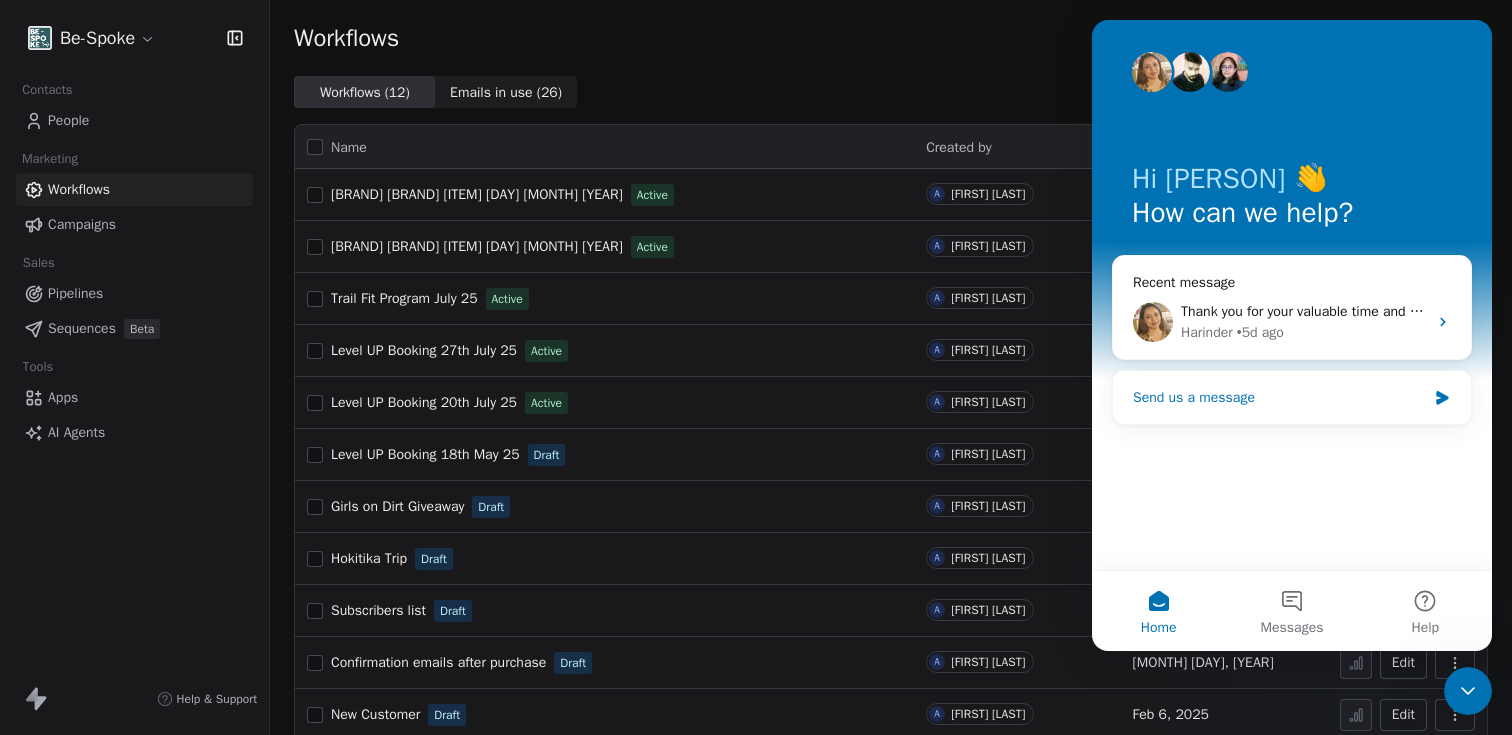 click on "Send us a message" at bounding box center (1279, 397) 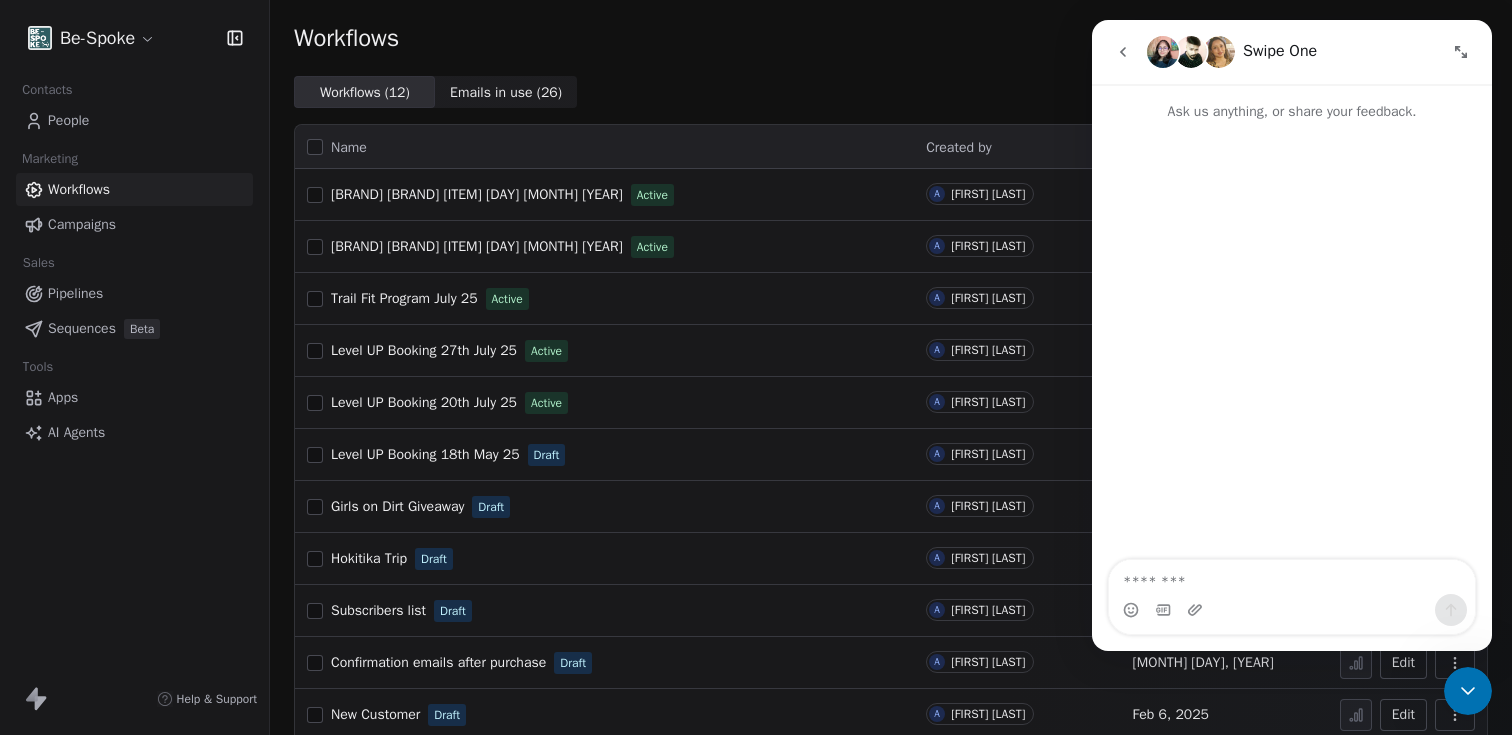 click at bounding box center (1292, 577) 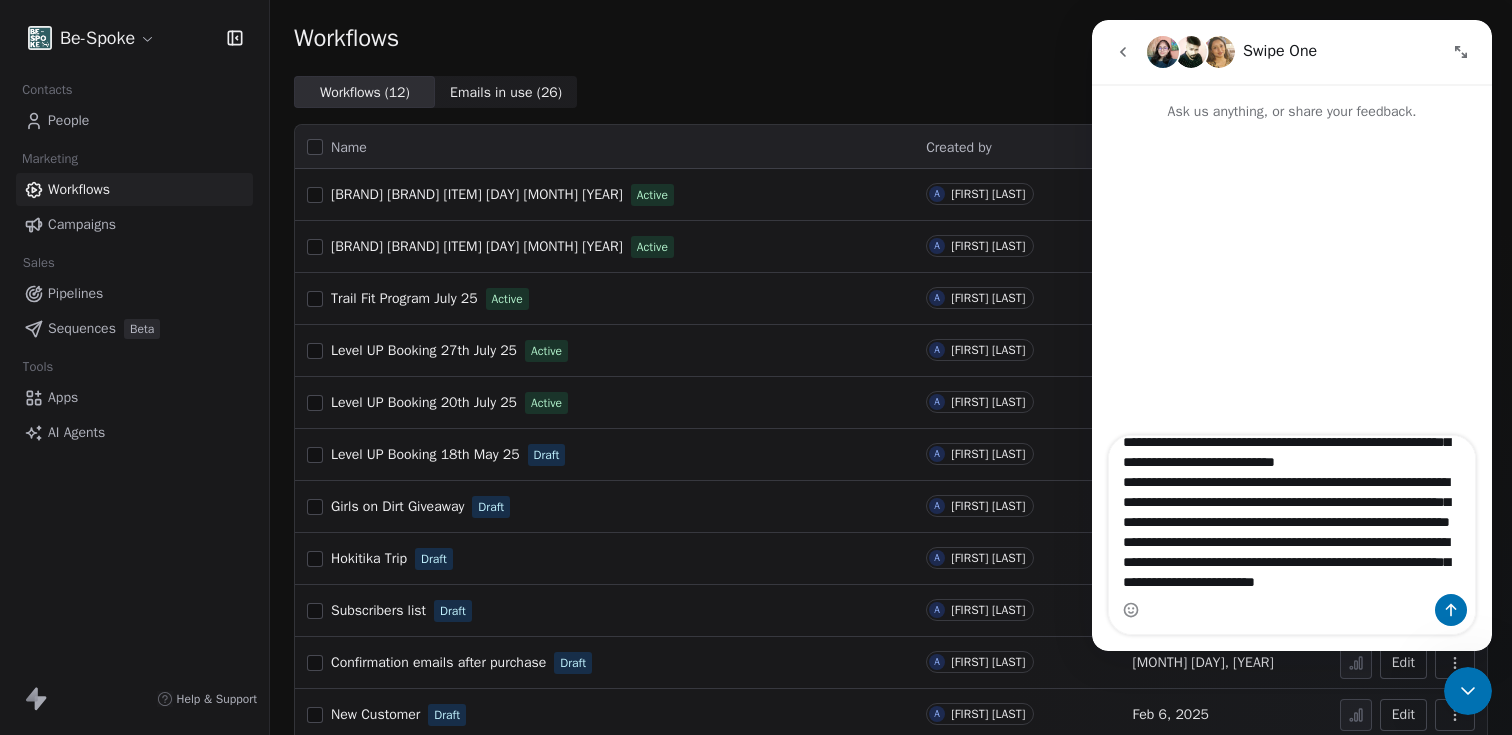 scroll, scrollTop: 92, scrollLeft: 0, axis: vertical 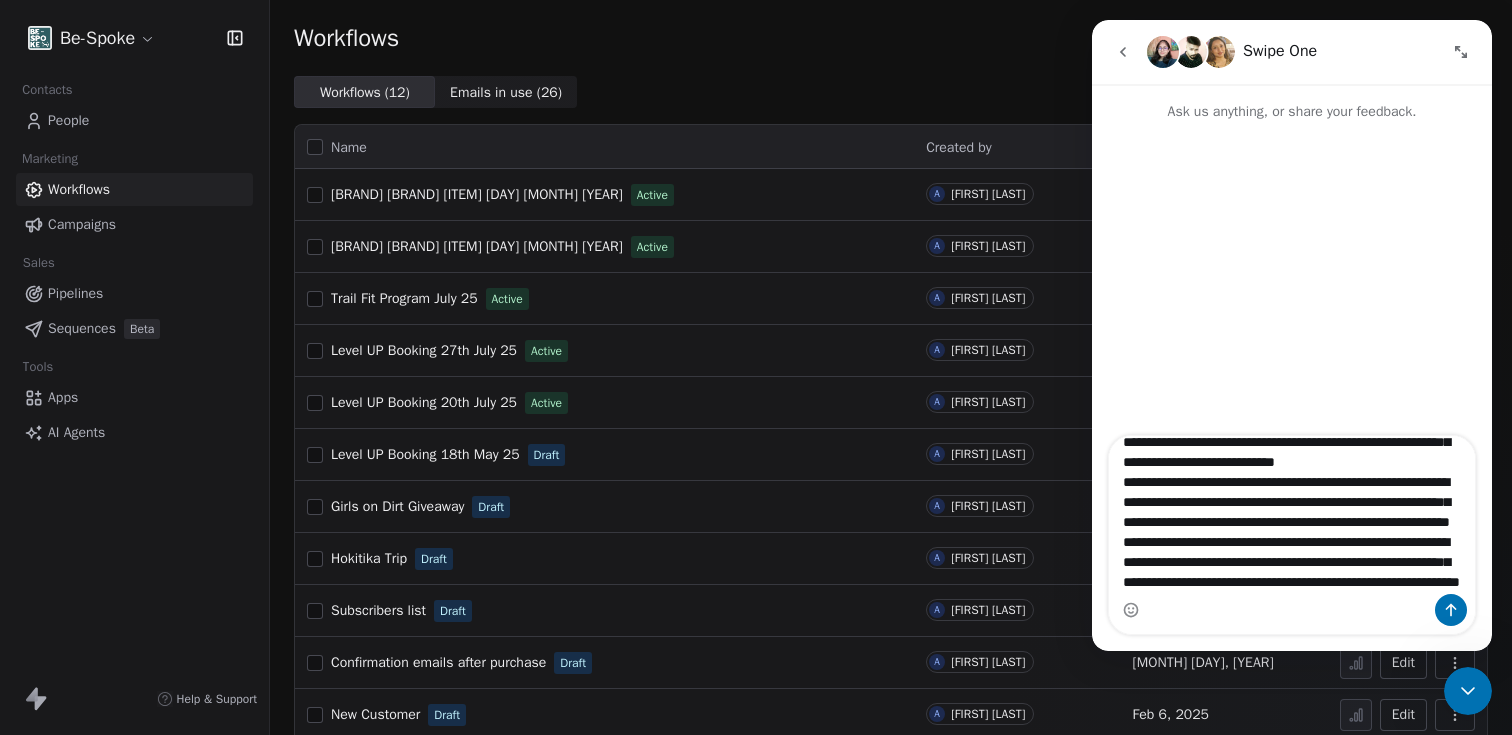 type on "**********" 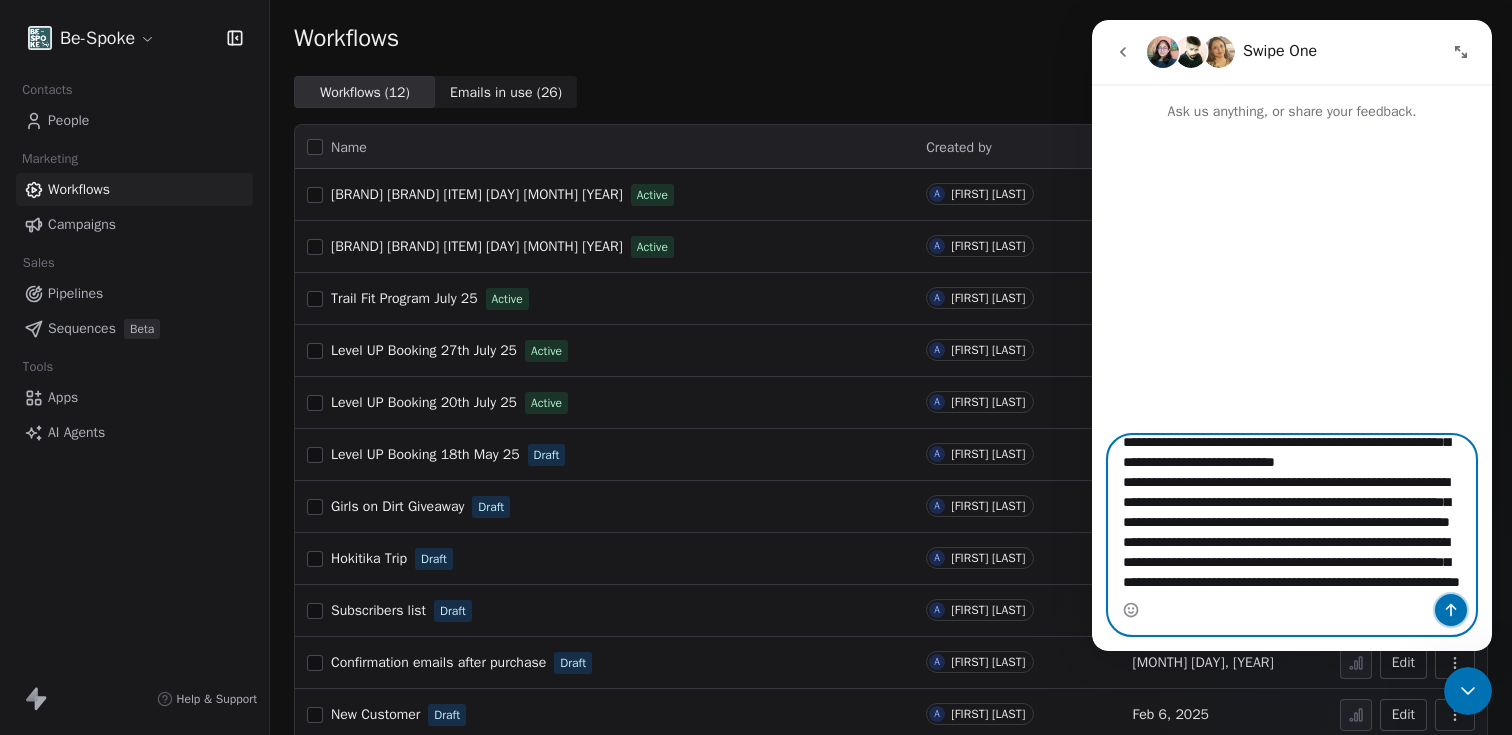 click 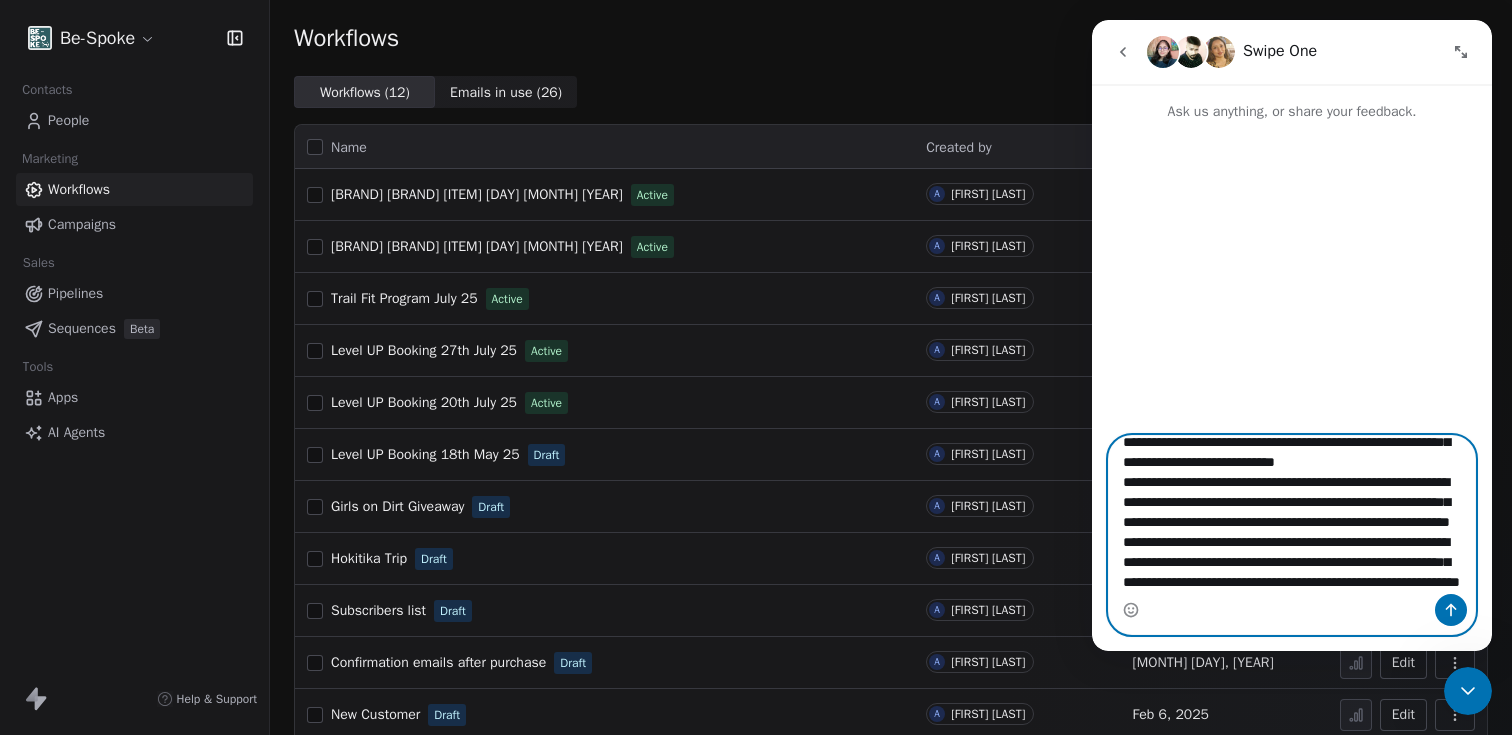 type 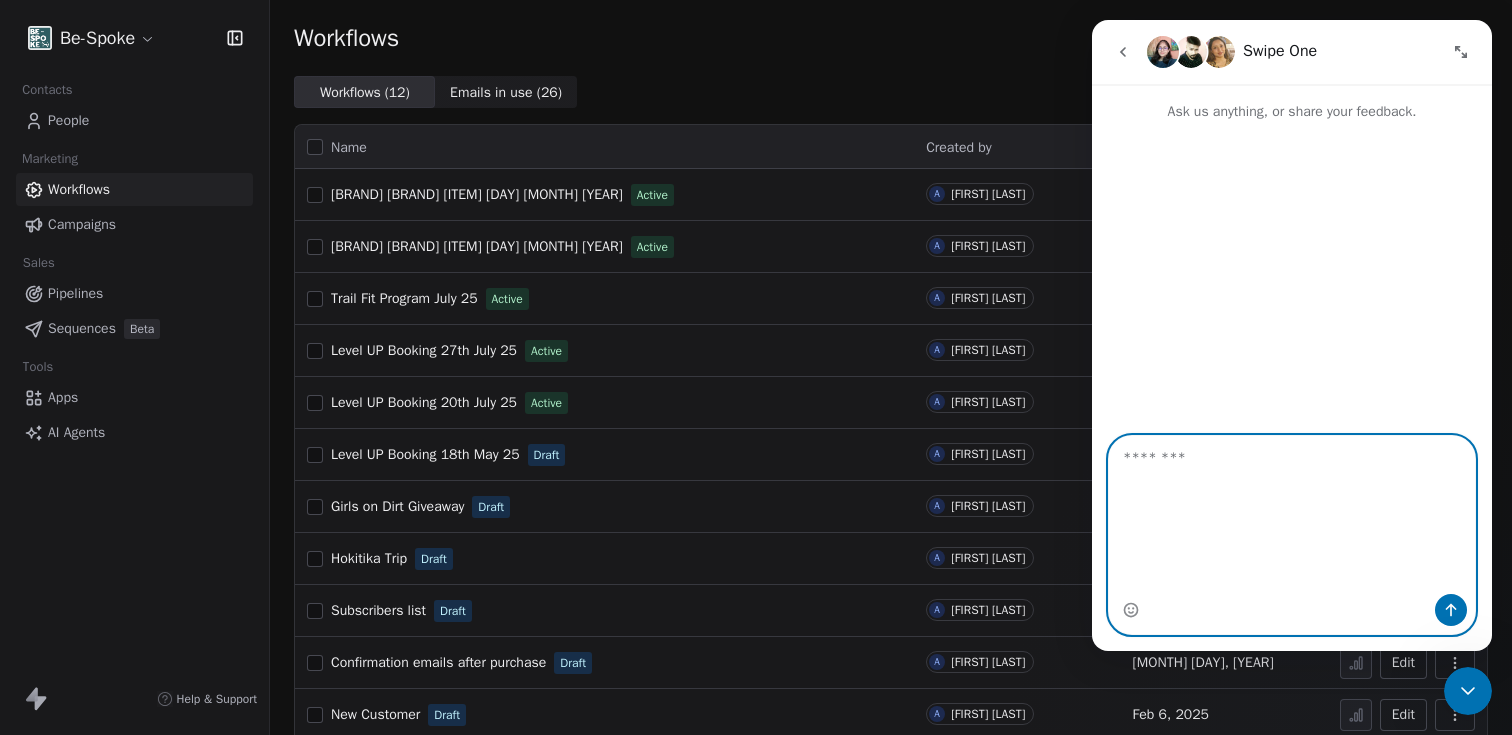 scroll, scrollTop: 0, scrollLeft: 0, axis: both 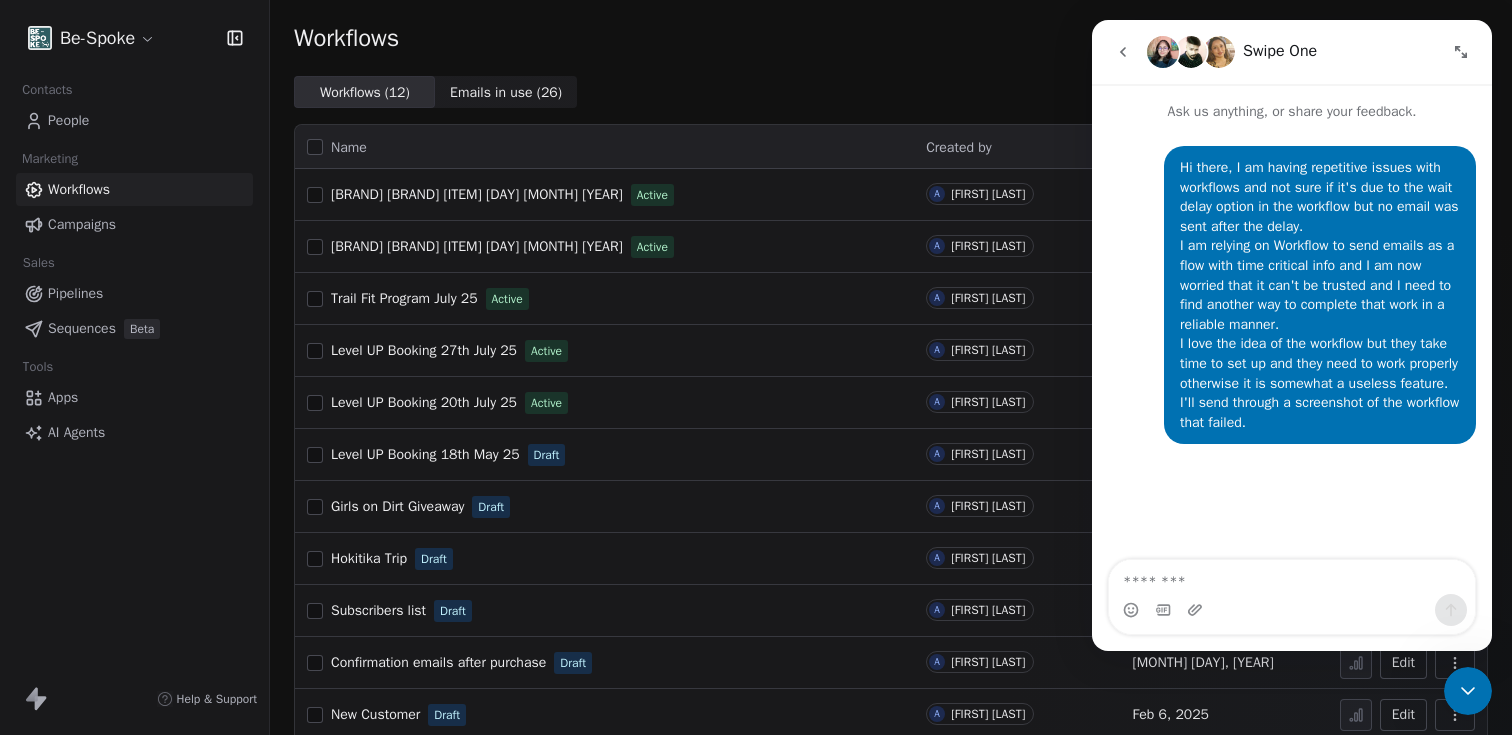 click on "Trail Fit Program July 25" at bounding box center (404, 298) 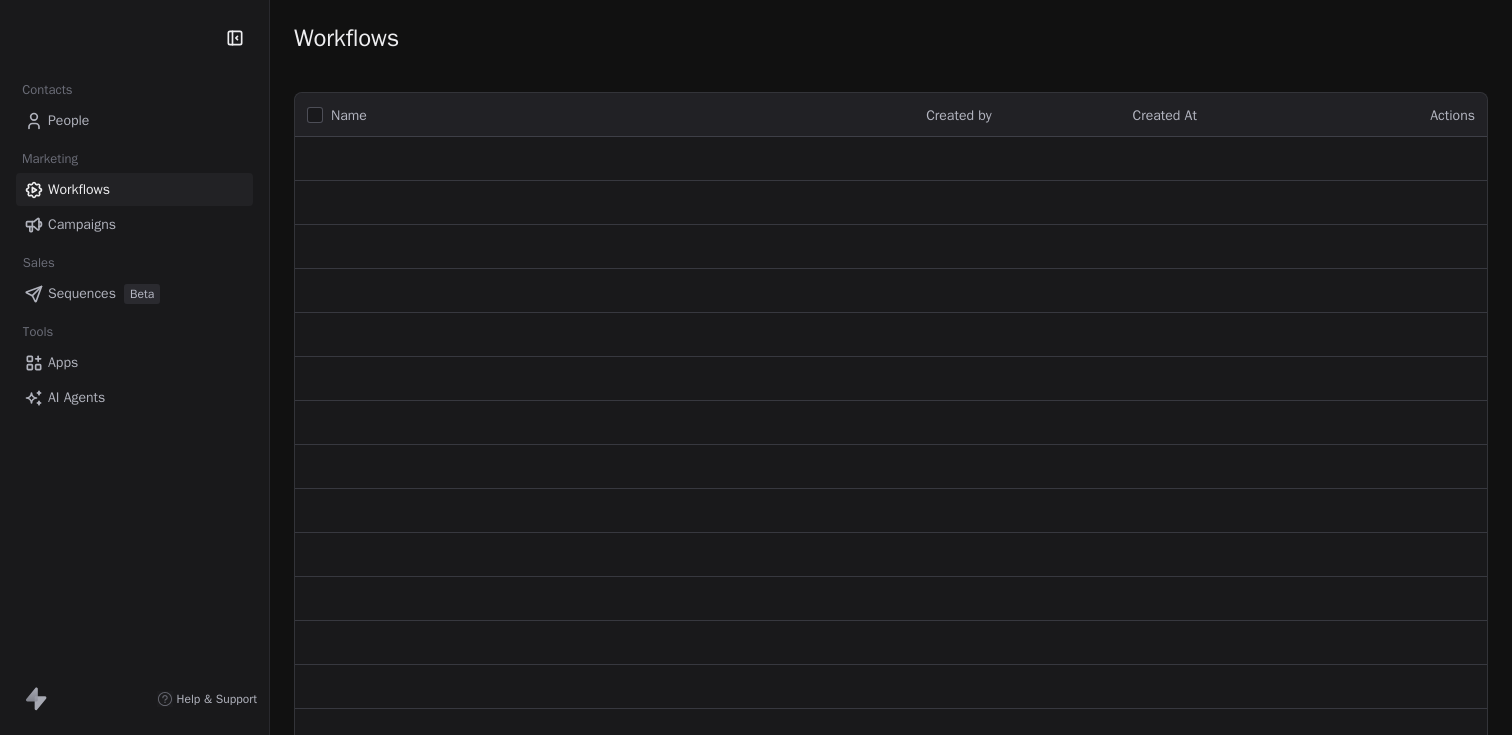 scroll, scrollTop: 0, scrollLeft: 0, axis: both 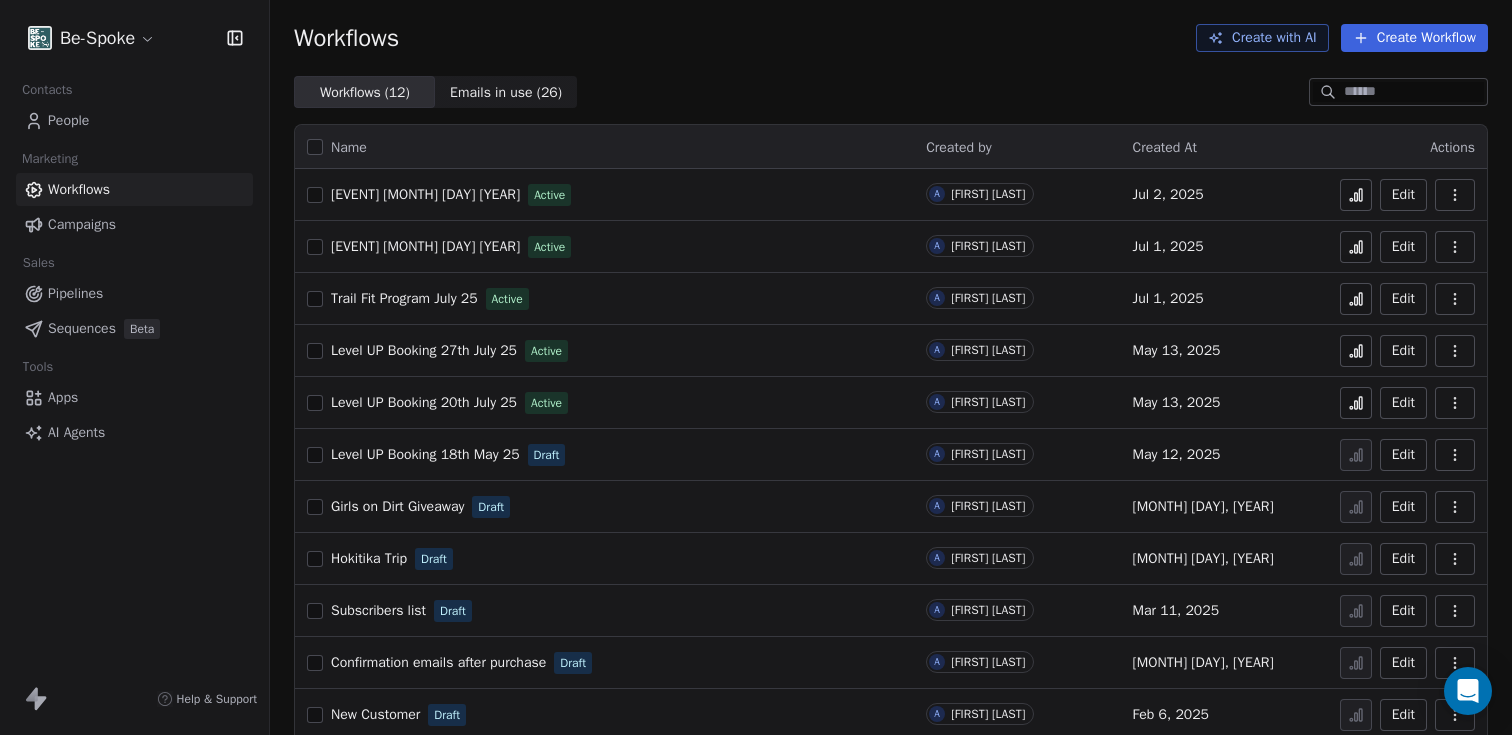 click 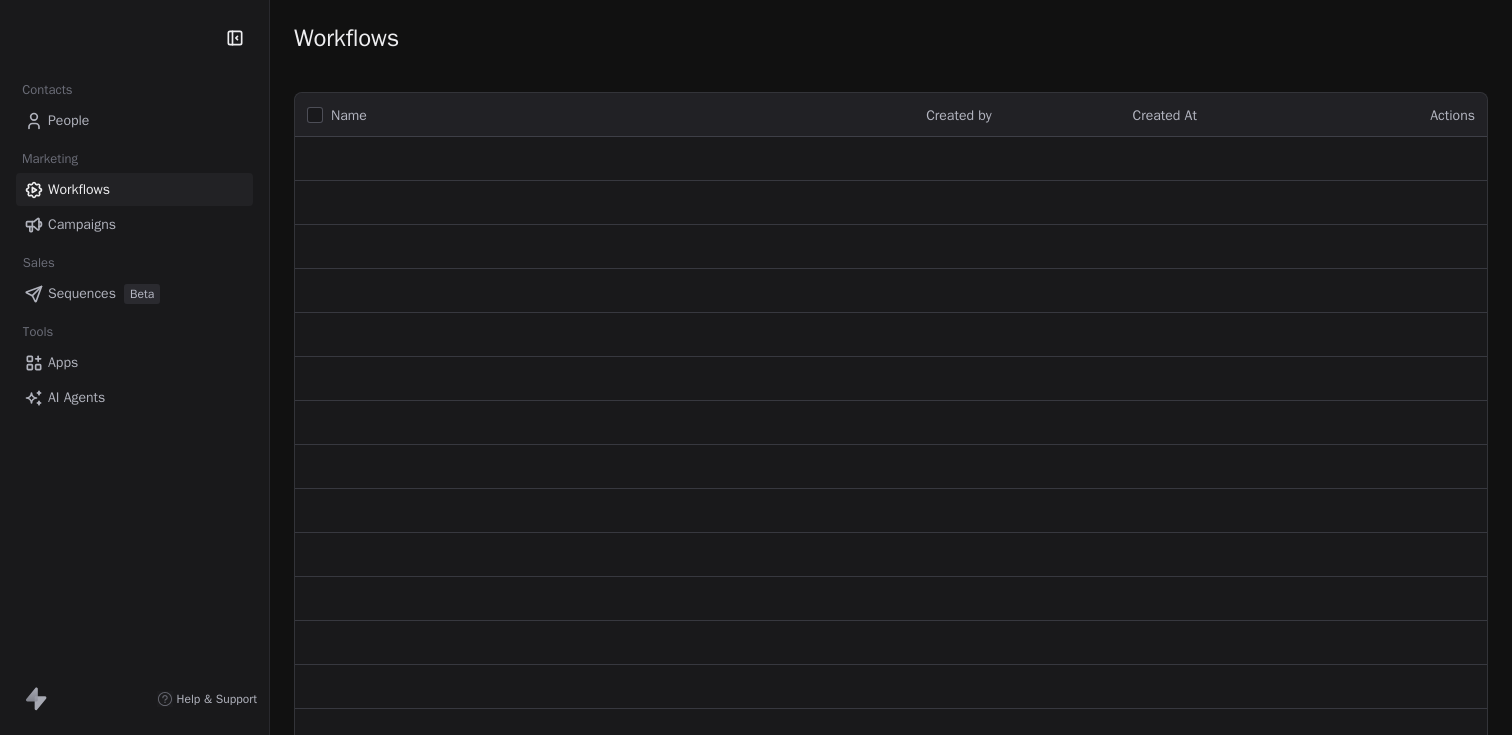scroll, scrollTop: 0, scrollLeft: 0, axis: both 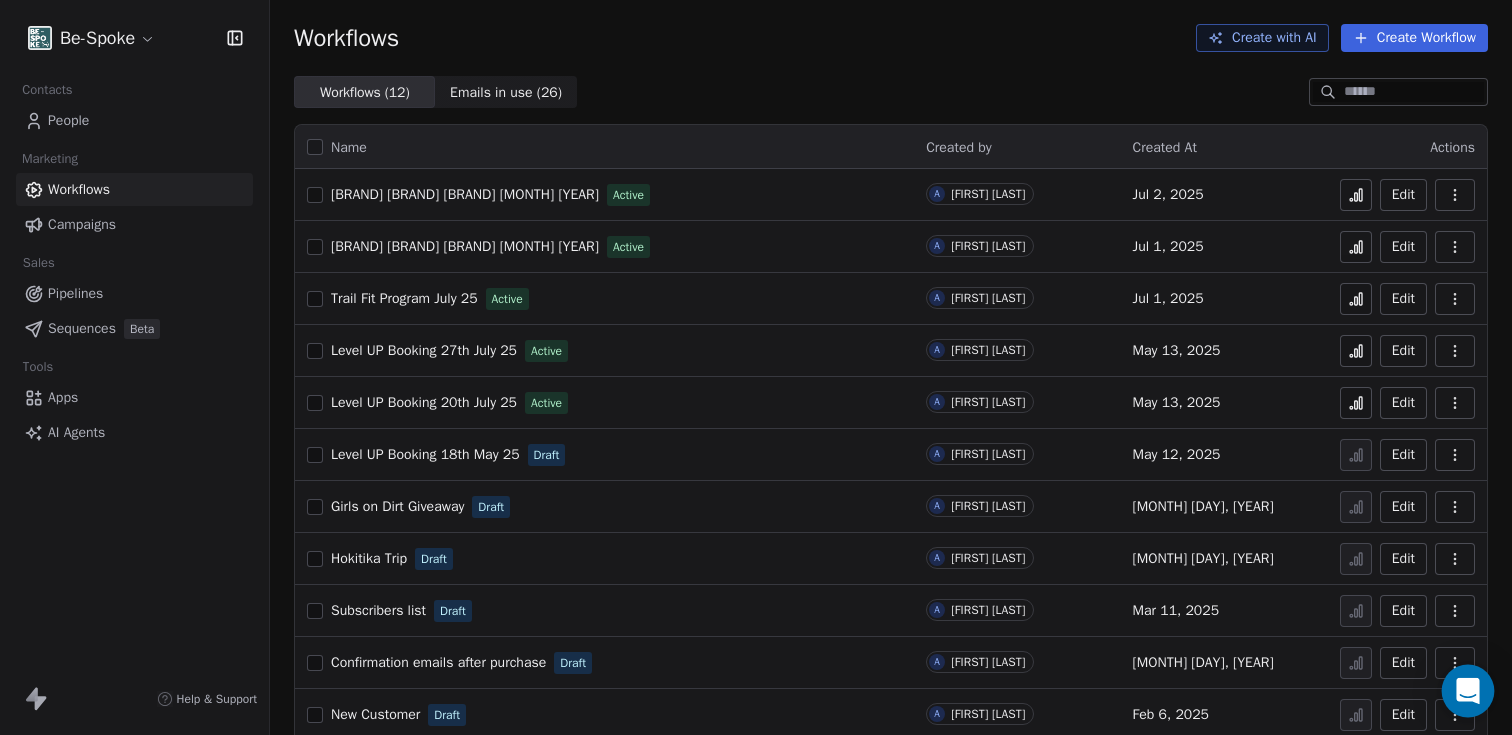 click 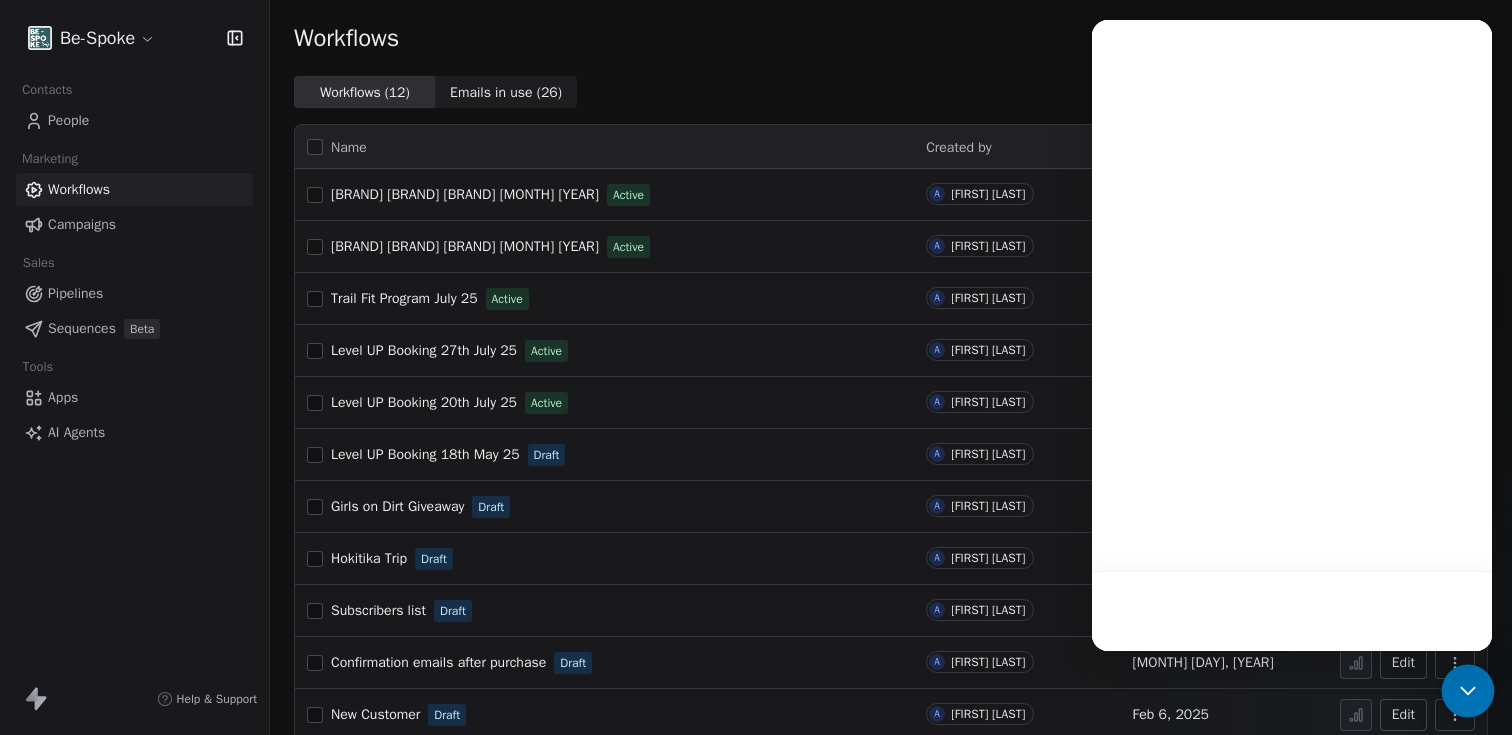 scroll, scrollTop: 0, scrollLeft: 0, axis: both 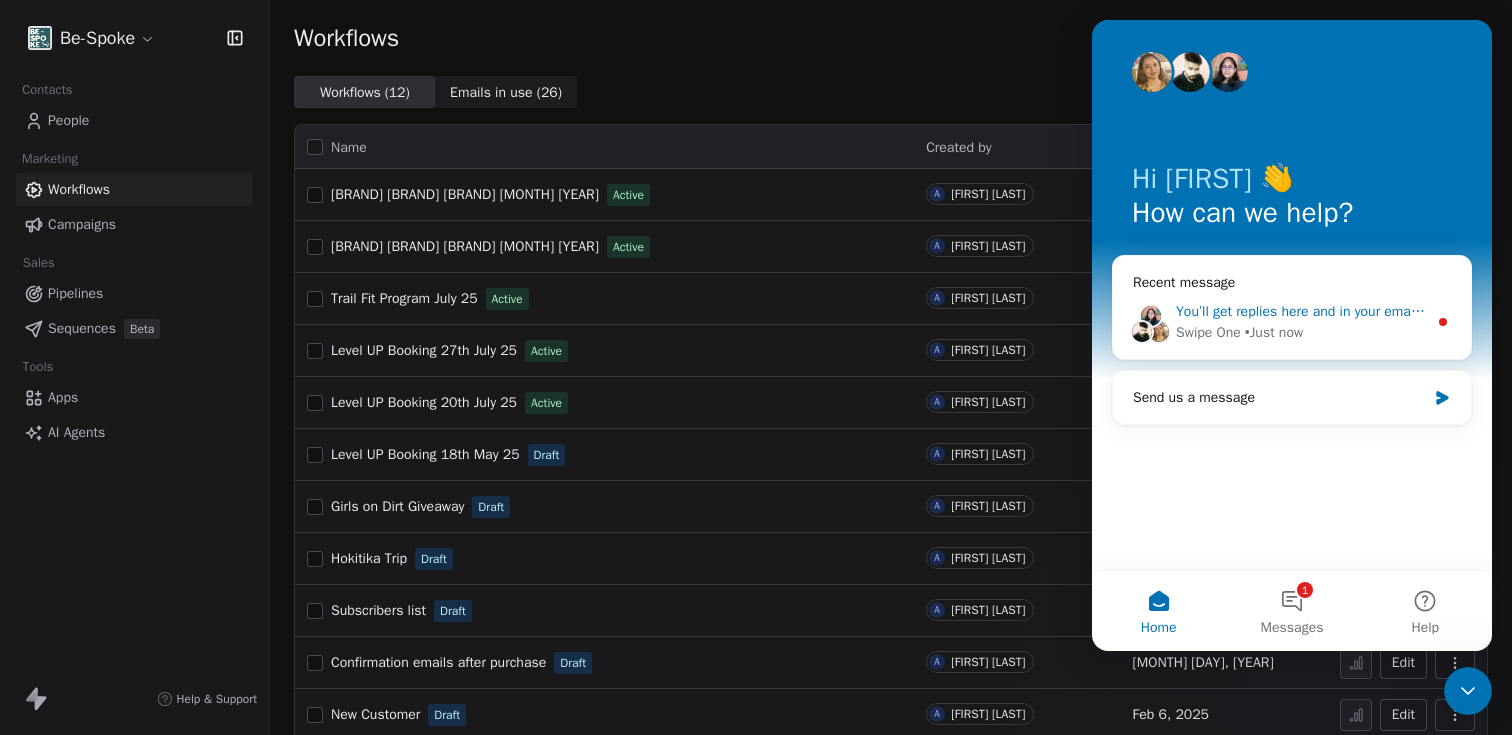 click on "You’ll get replies here and in your email: ✉️ hello@be-spoke.co.nz Our usual reply time 🕒 1 day" at bounding box center [1301, 311] 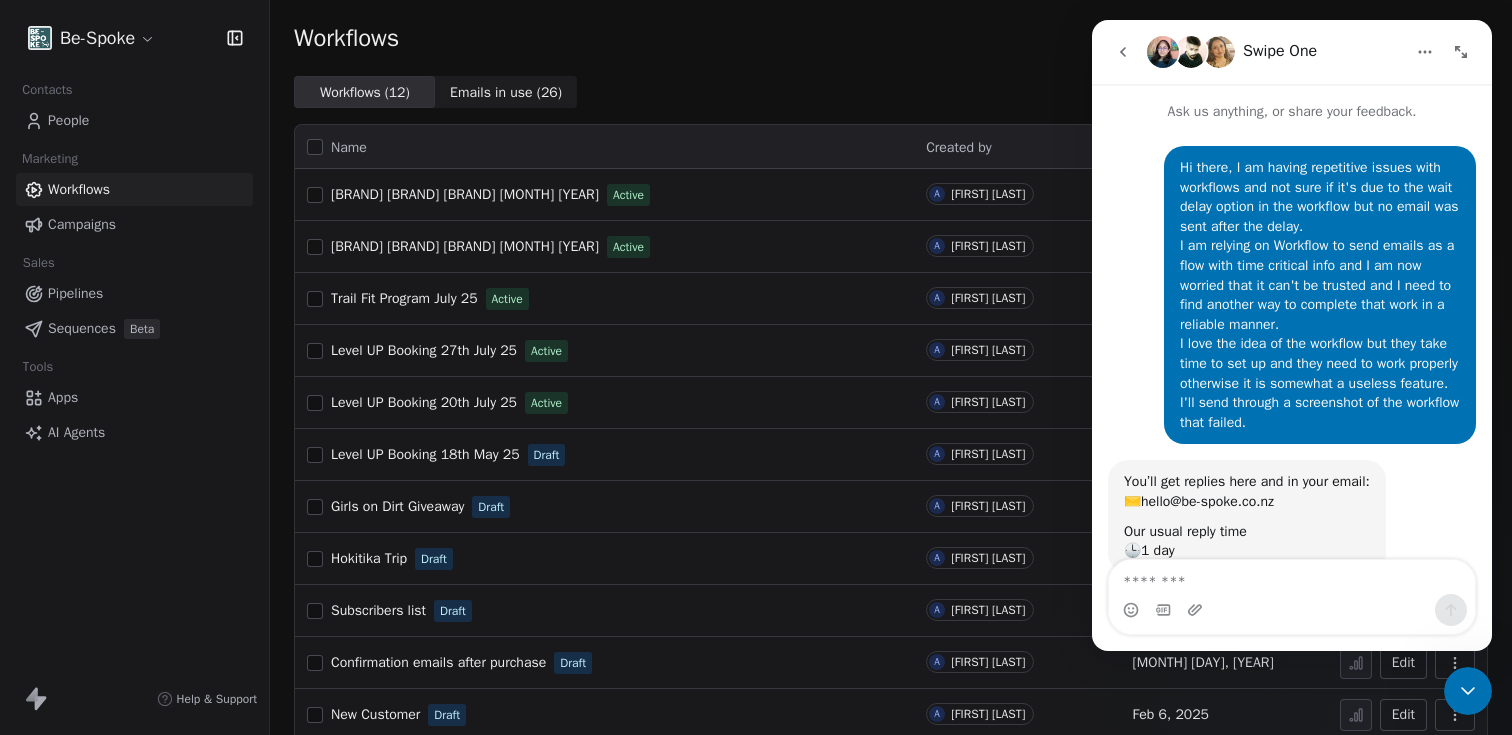 scroll, scrollTop: 110, scrollLeft: 0, axis: vertical 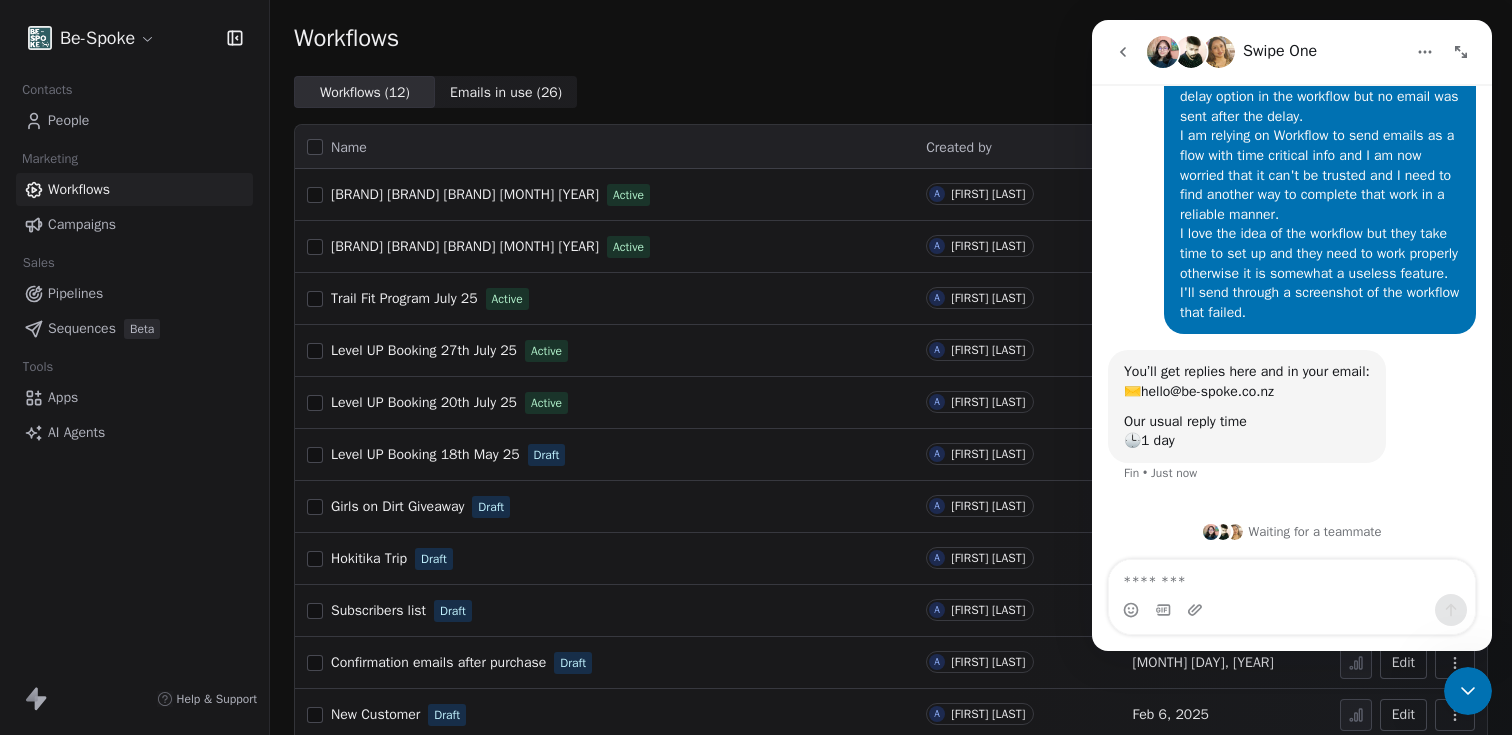 click at bounding box center (1292, 577) 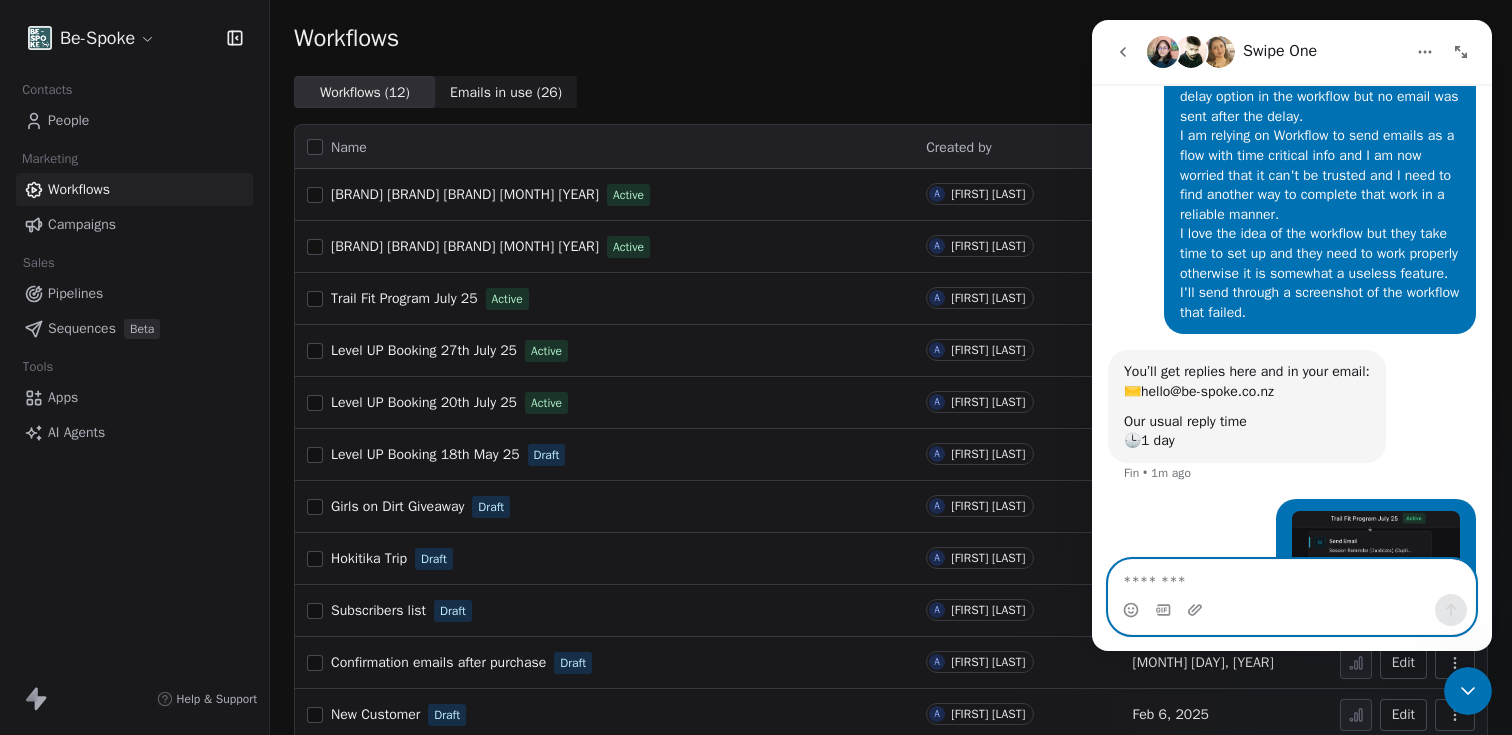 scroll, scrollTop: 418, scrollLeft: 0, axis: vertical 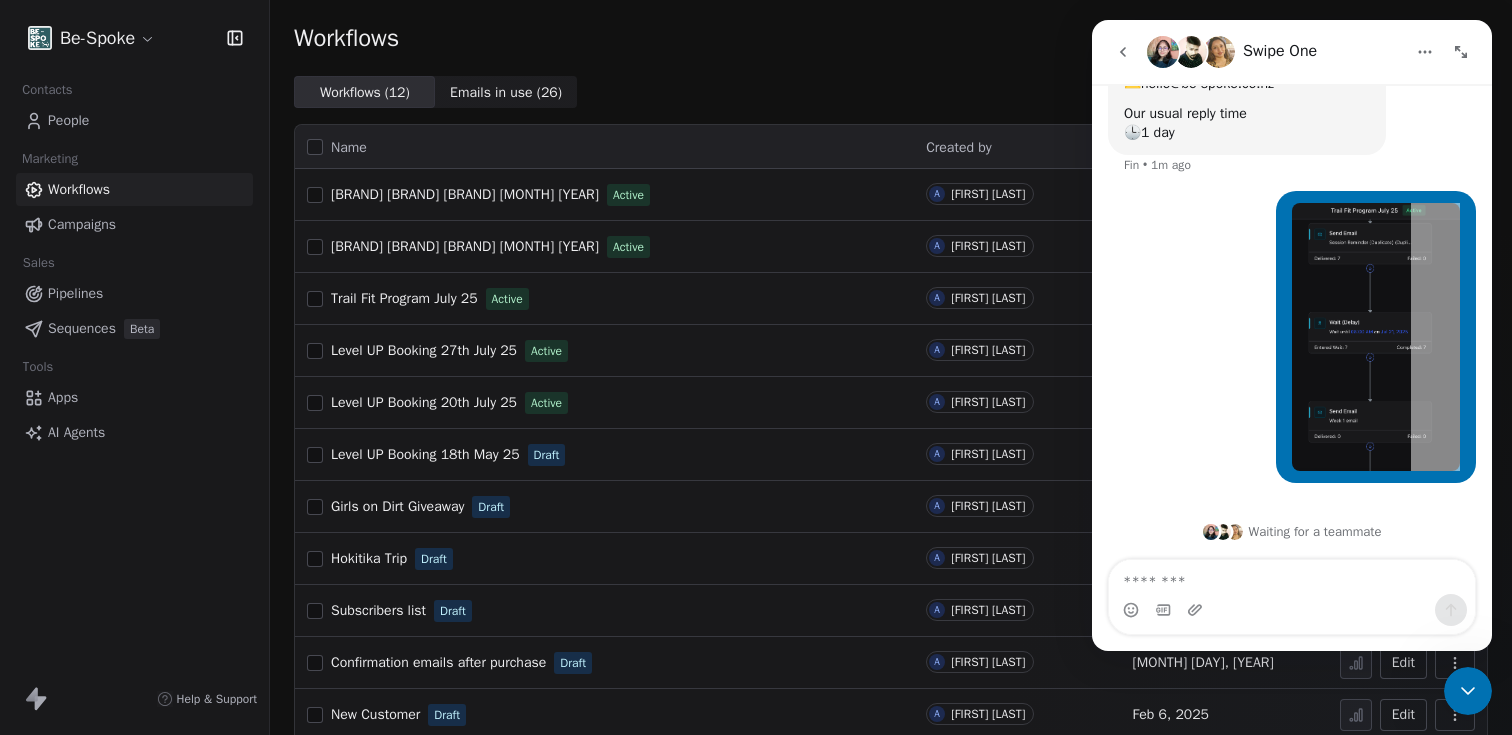 click on "Workflows  Create with AI  Create Workflow" at bounding box center (891, 38) 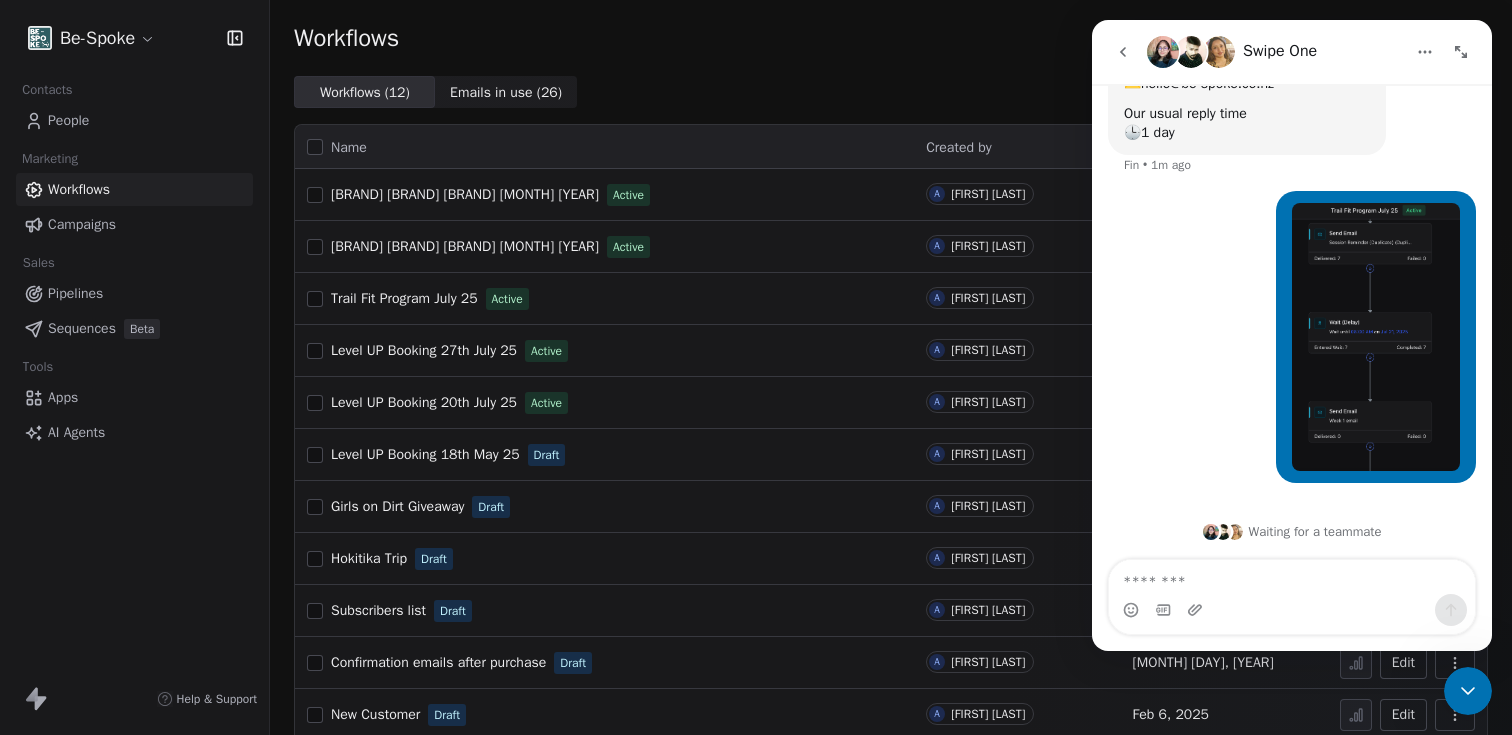 click 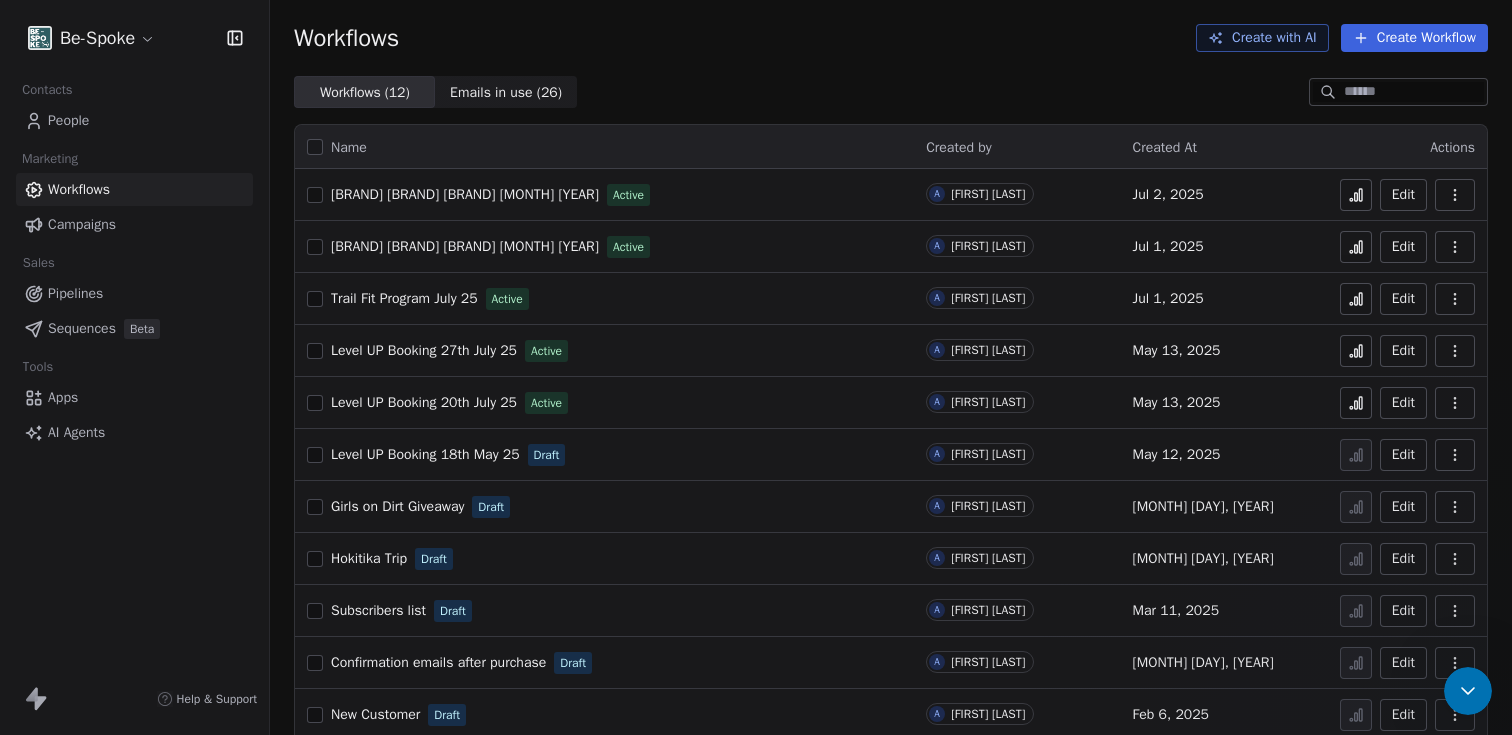scroll, scrollTop: 0, scrollLeft: 0, axis: both 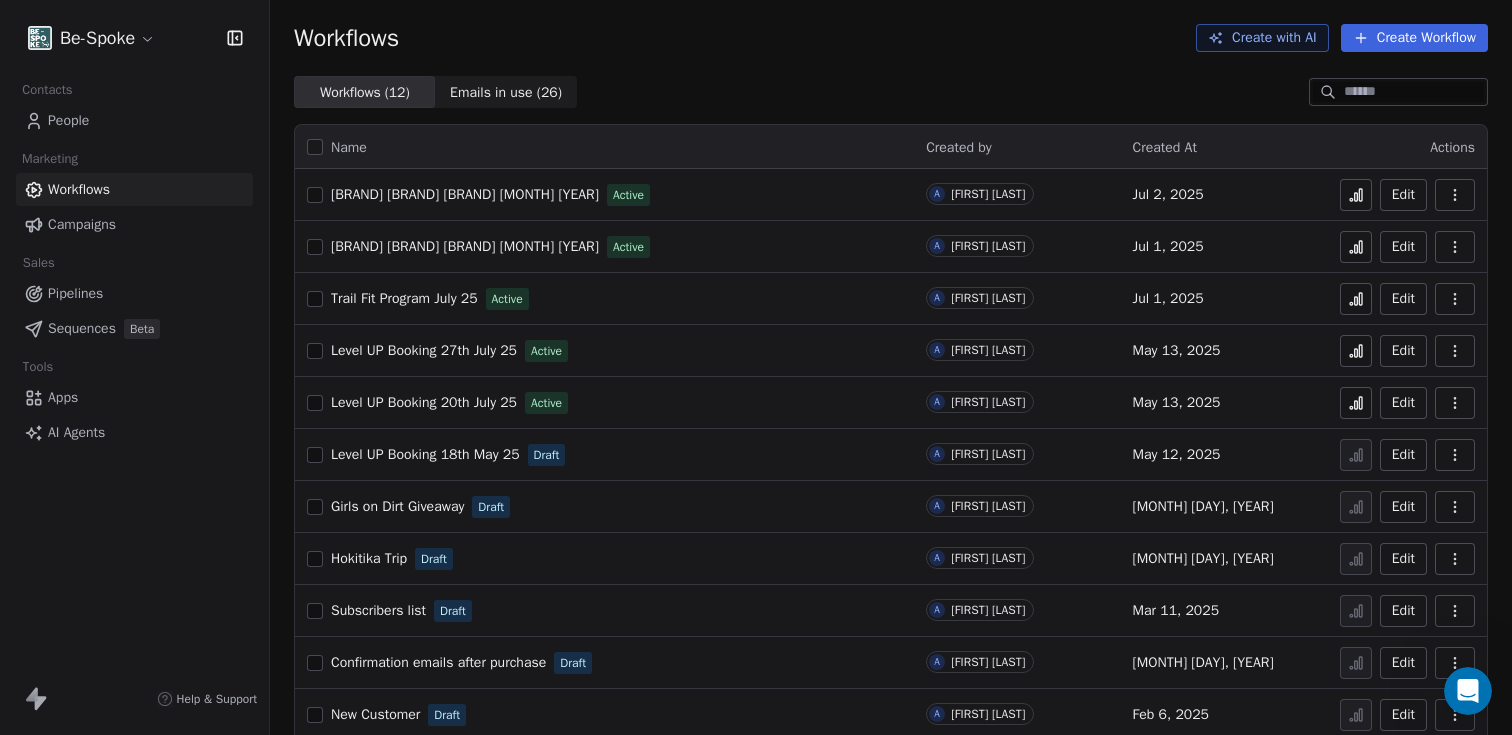 click on "Trail Fit Program July 25" at bounding box center (404, 298) 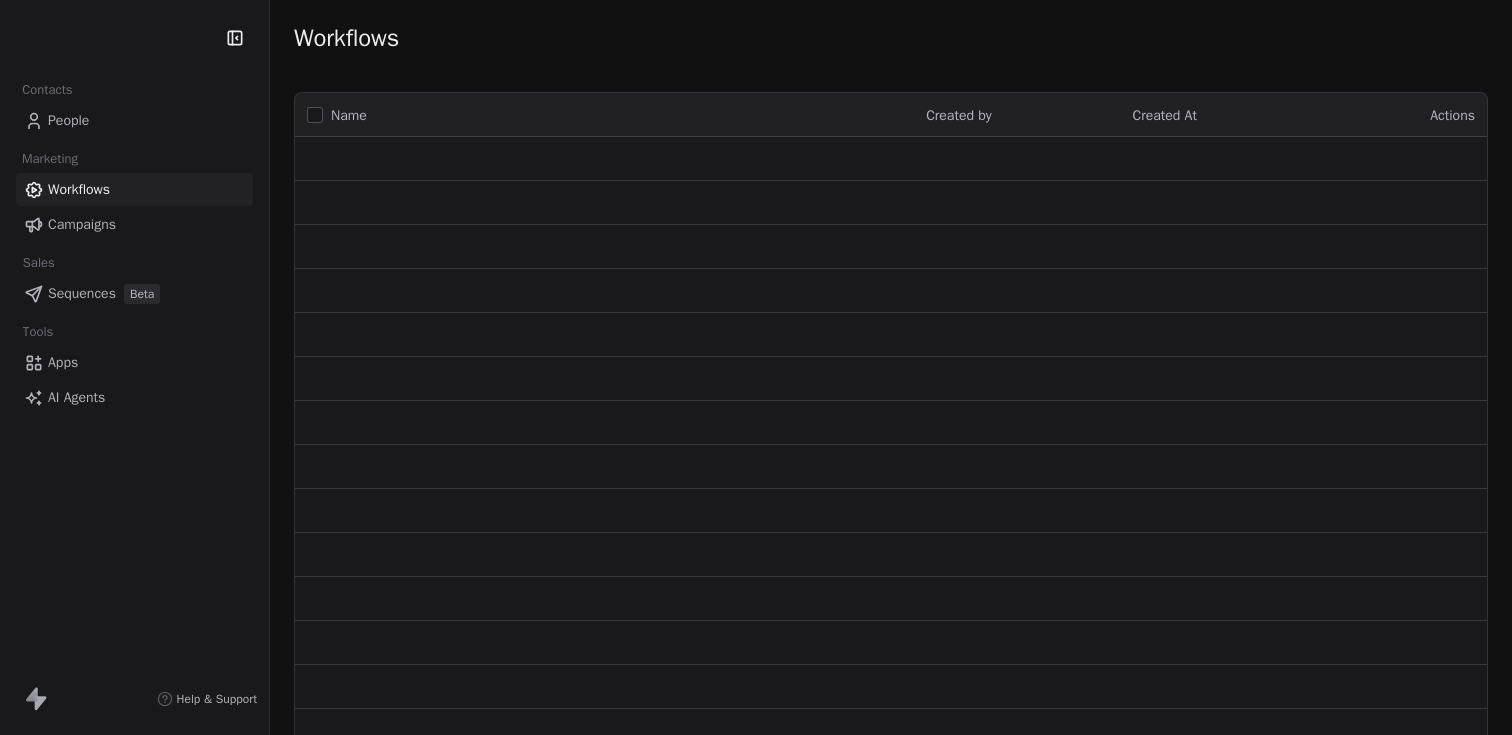 scroll, scrollTop: 0, scrollLeft: 0, axis: both 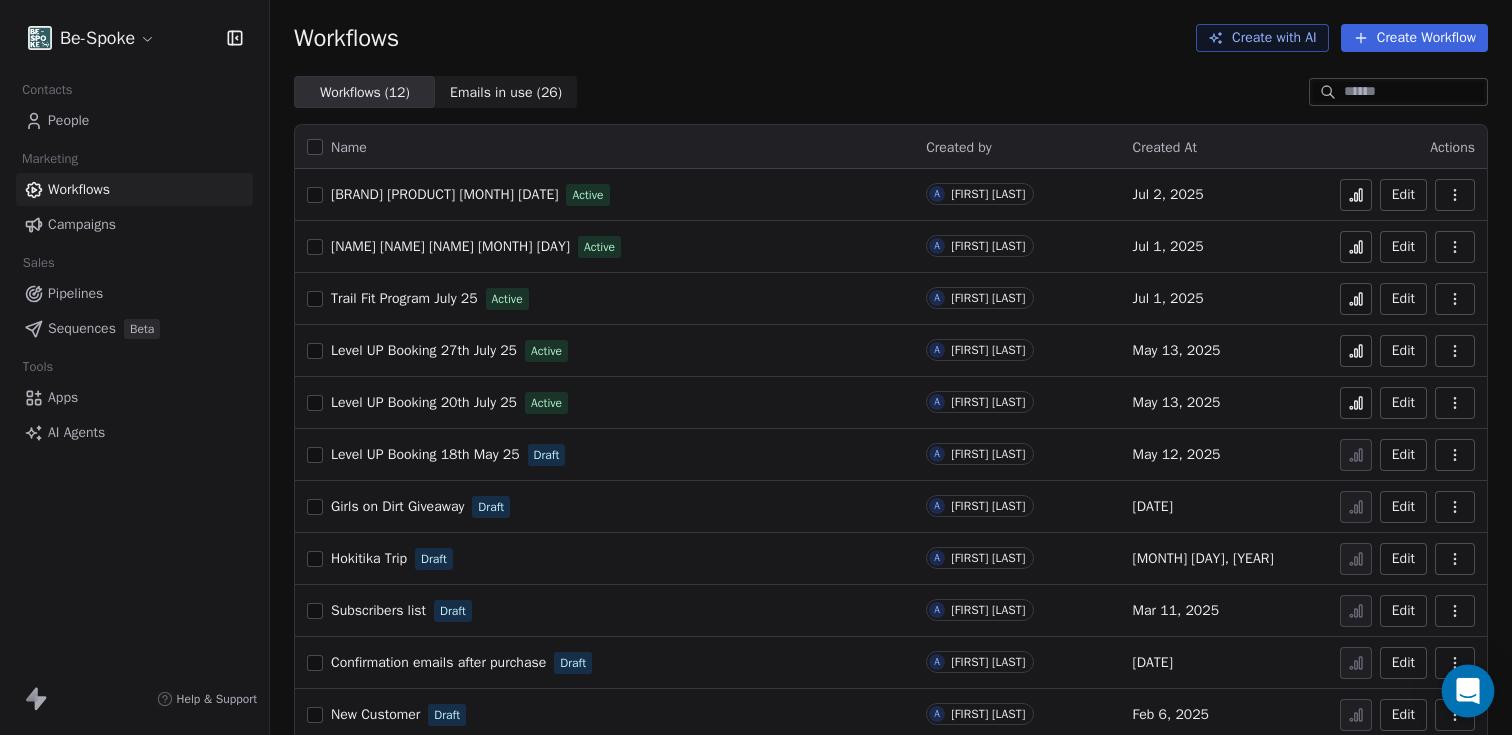 click on "Wrenching Women Brakes 09 August 25 Active A [FIRST] [LAST] Jul 2, 2025 Edit Wrenching Women Wheels 13 July 25 Active A [FIRST] [LAST] Jul 1, 2025 Edit Trail Fit Program July 25 Active A [FIRST] [LAST] Jul 1, 2025 Edit Level UP Booking 27th July 25 Active A [FIRST] [LAST] May 13, 2025 Edit Level UP Booking 20th July 25 Active A [FIRST] [LAST] May 13, 2025 Edit Level UP Booking 18th May 25 Draft A [FIRST] [LAST] May 12, 2025 Edit Girls on Dirt Giveaway Draft A [FIRST] [LAST] Apr 1, 2025 Edit Hokitika Trip Draft A [FIRST] [LAST] Mar 15, 2025 Edit Subscribers list Draft A [FIRST] [LAST] Mar 11, 2025 Edit Confirmation emails after purchase Draft A [FIRST] [LAST] Feb 21, 2025 Edit New Customer Draft A [FIRST] [LAST]" at bounding box center [756, 367] 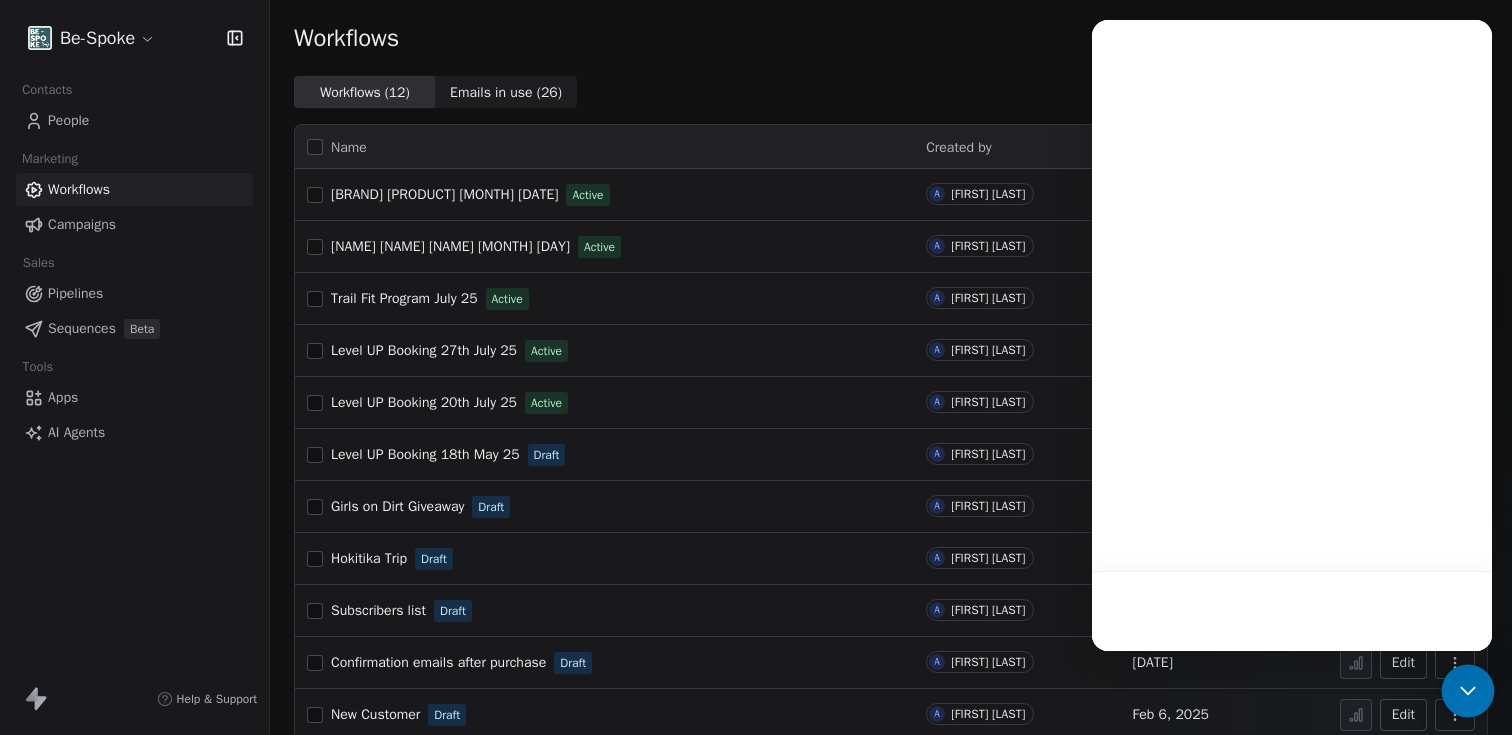 scroll, scrollTop: 0, scrollLeft: 0, axis: both 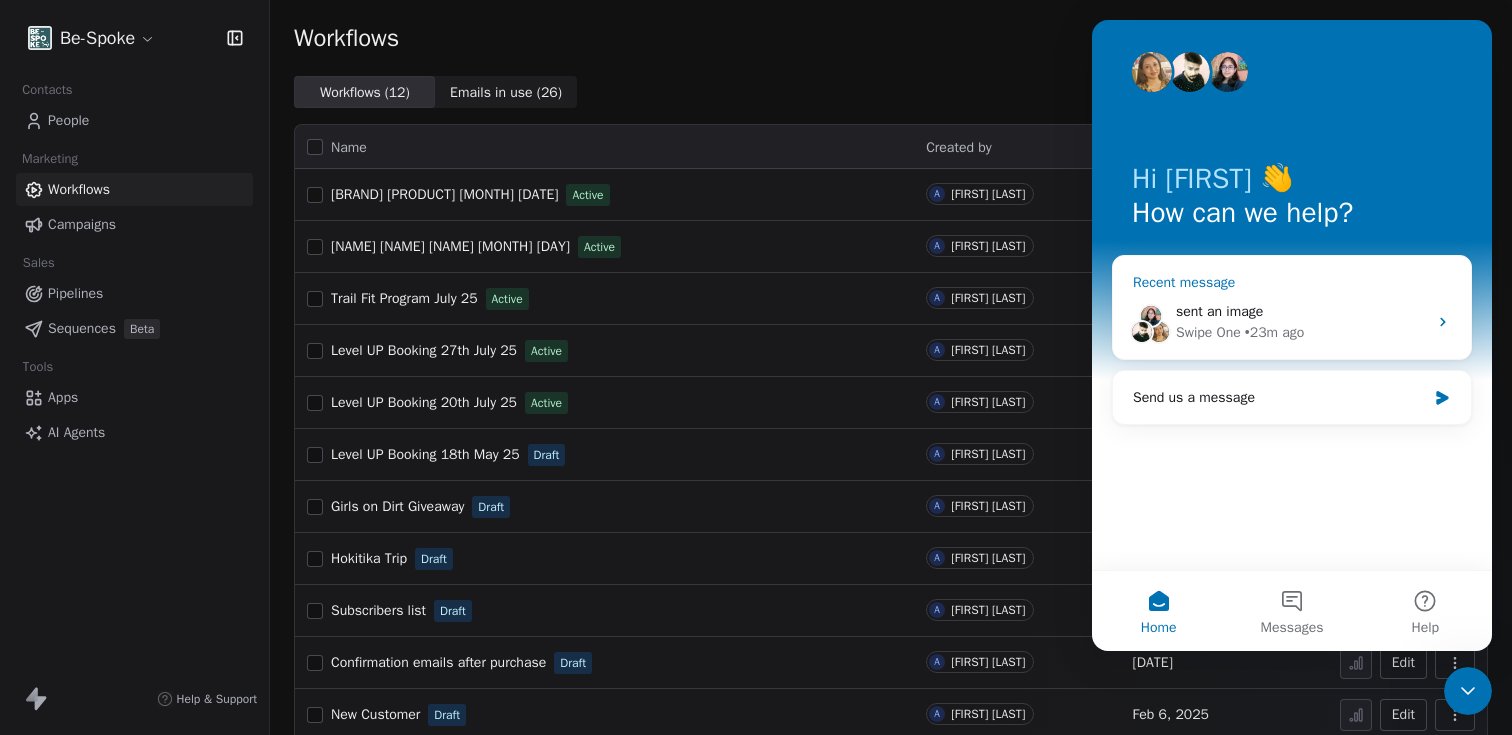 click on "sent an image" at bounding box center (1219, 311) 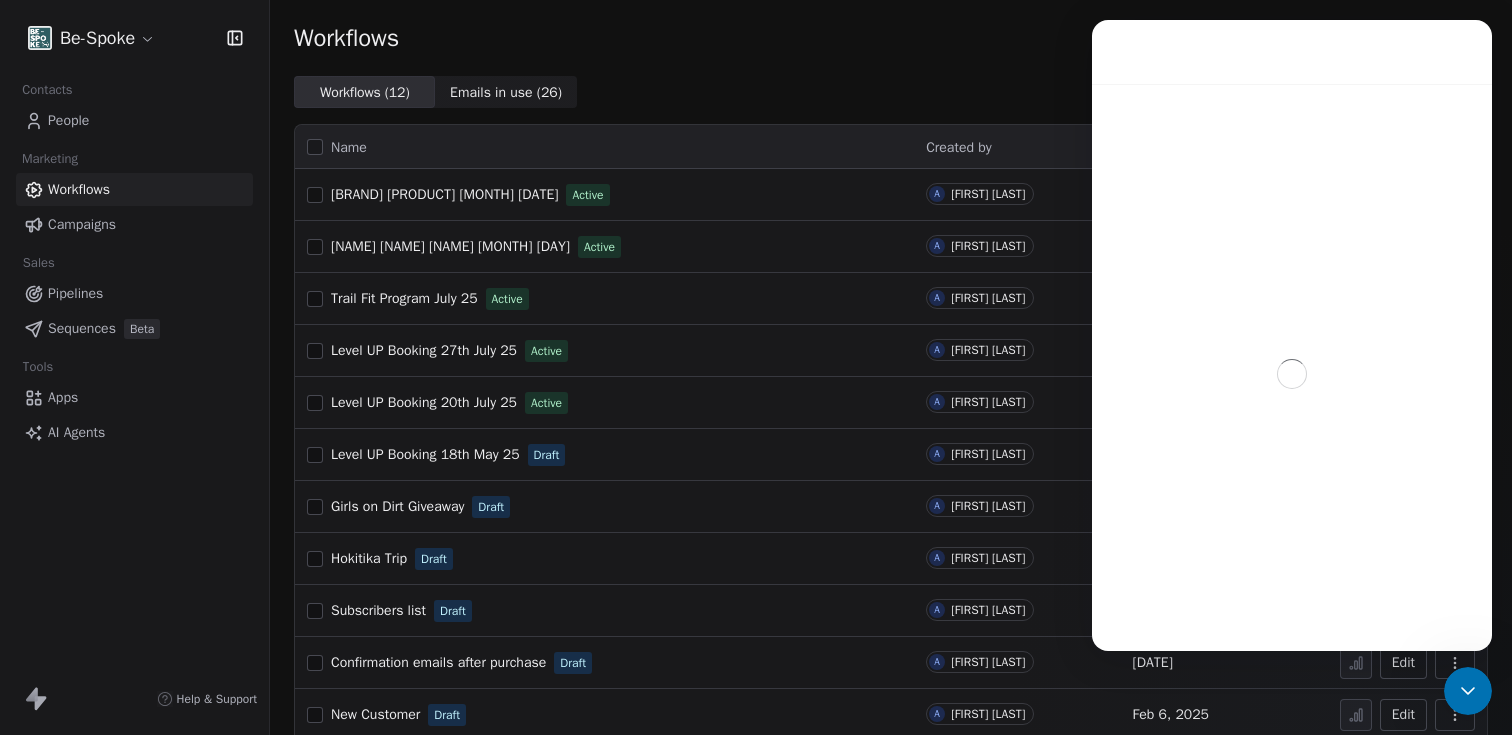 scroll, scrollTop: 418, scrollLeft: 0, axis: vertical 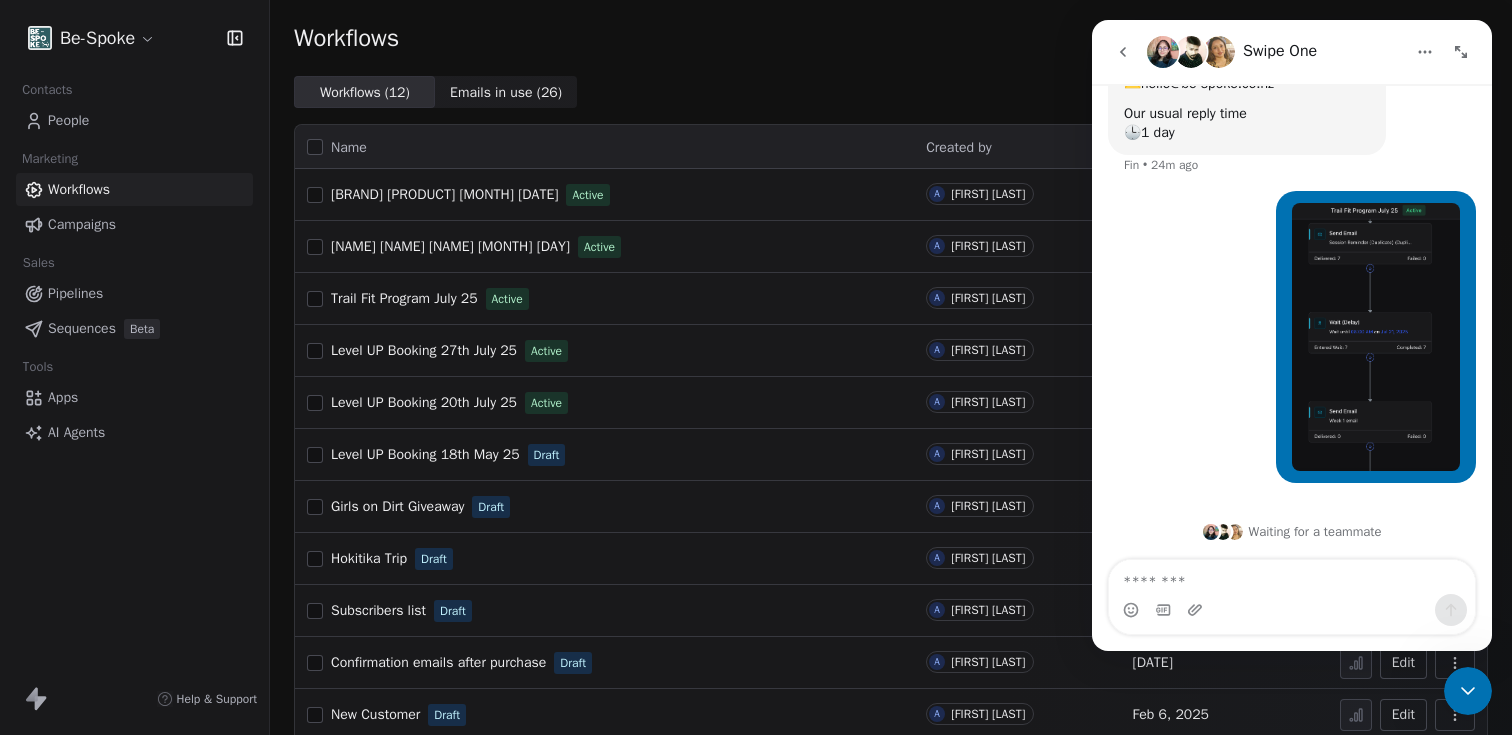 click at bounding box center [1292, 577] 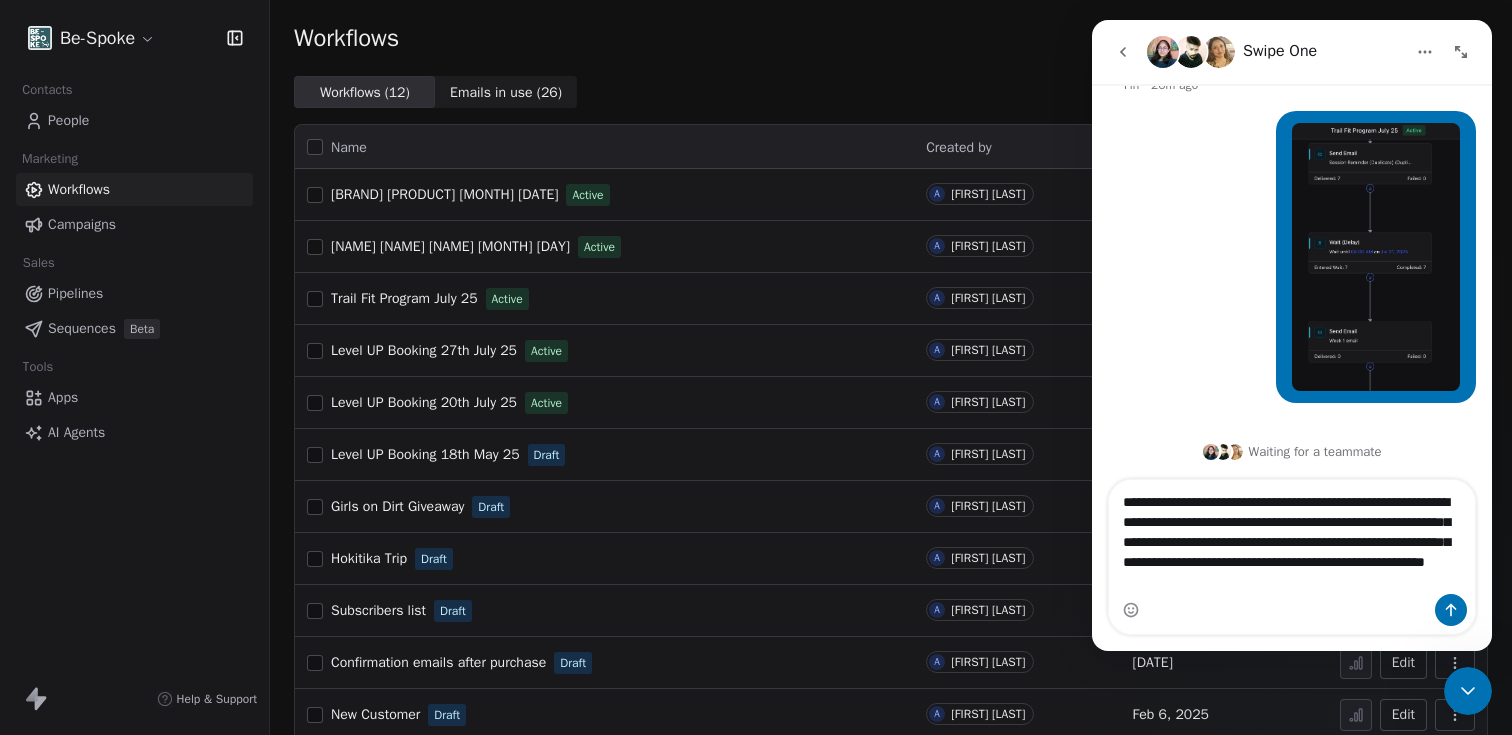 scroll, scrollTop: 518, scrollLeft: 0, axis: vertical 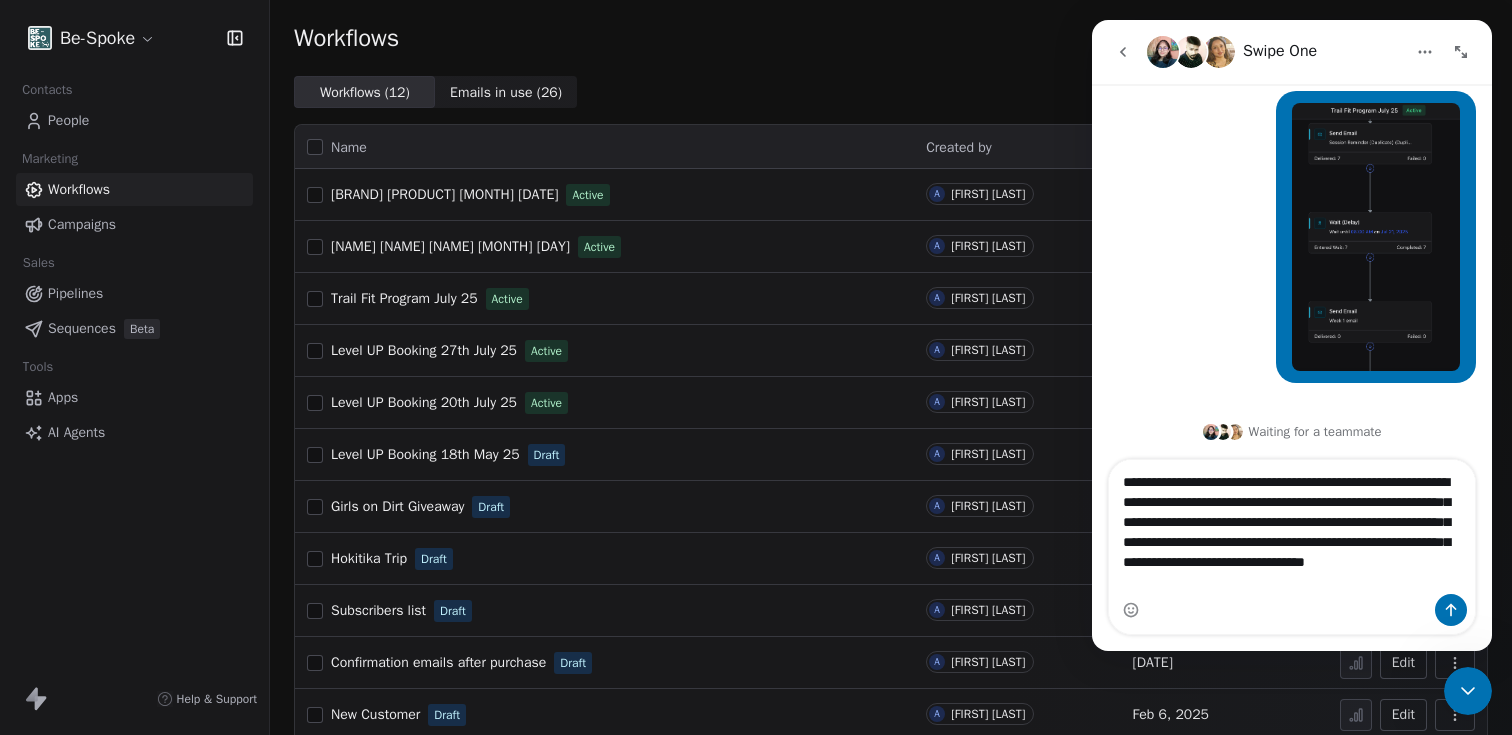 type on "**********" 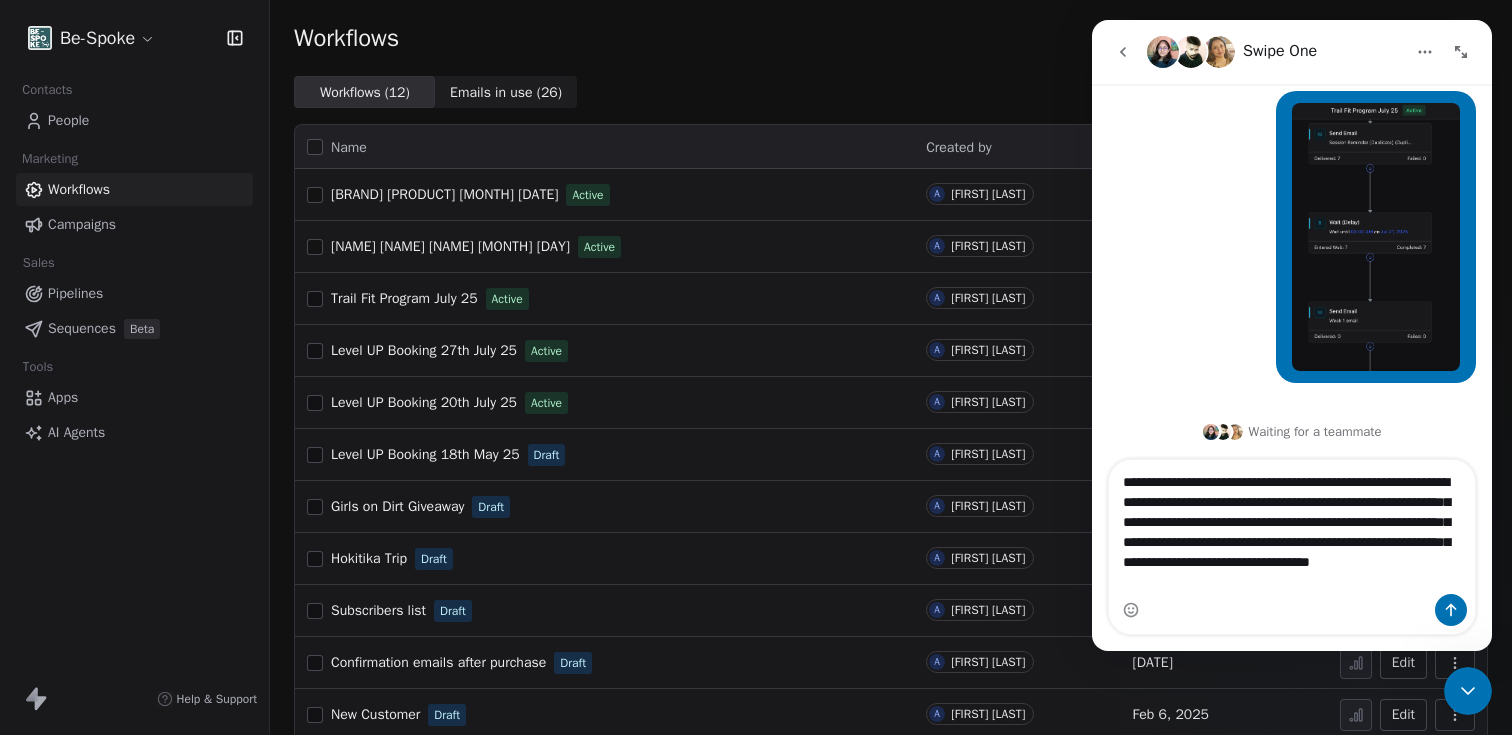 type 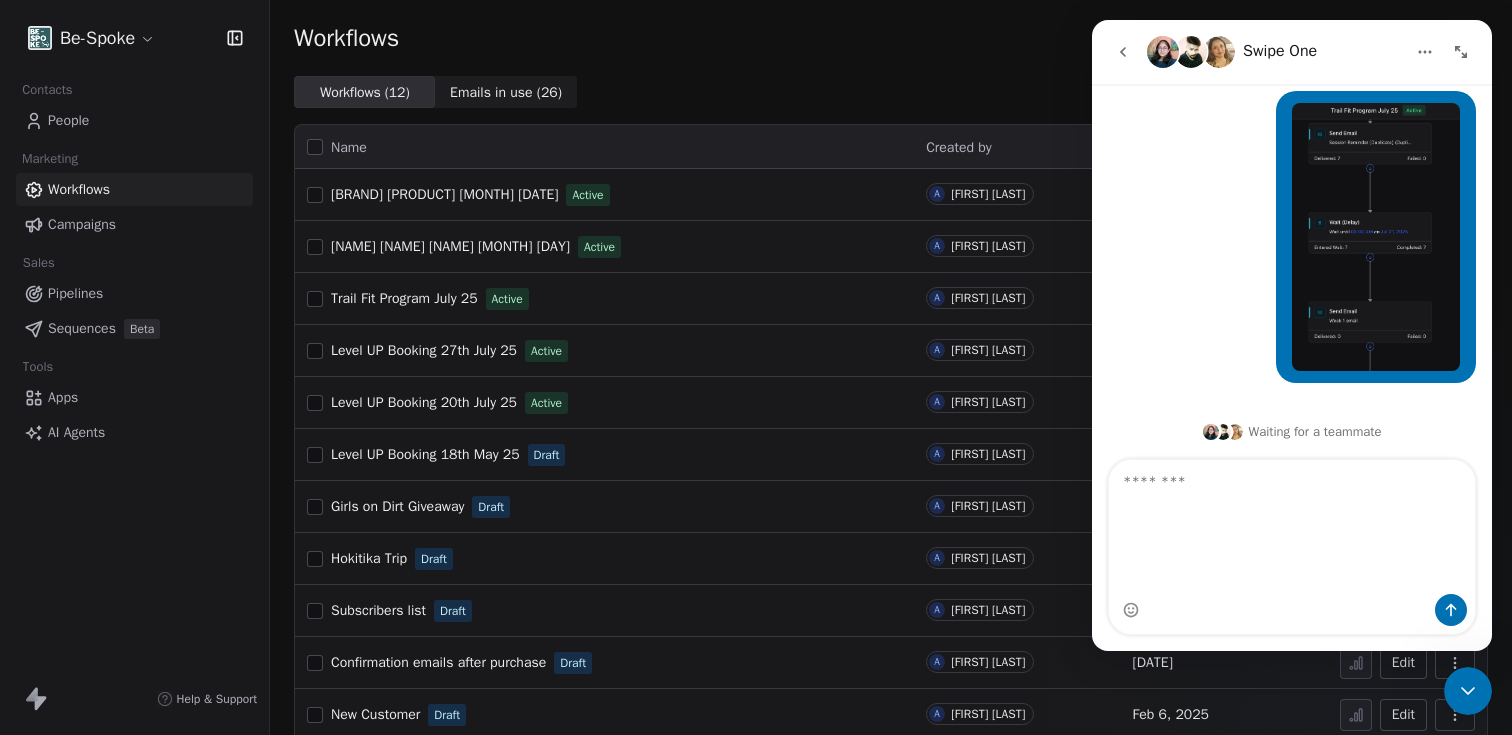 scroll, scrollTop: 601, scrollLeft: 0, axis: vertical 